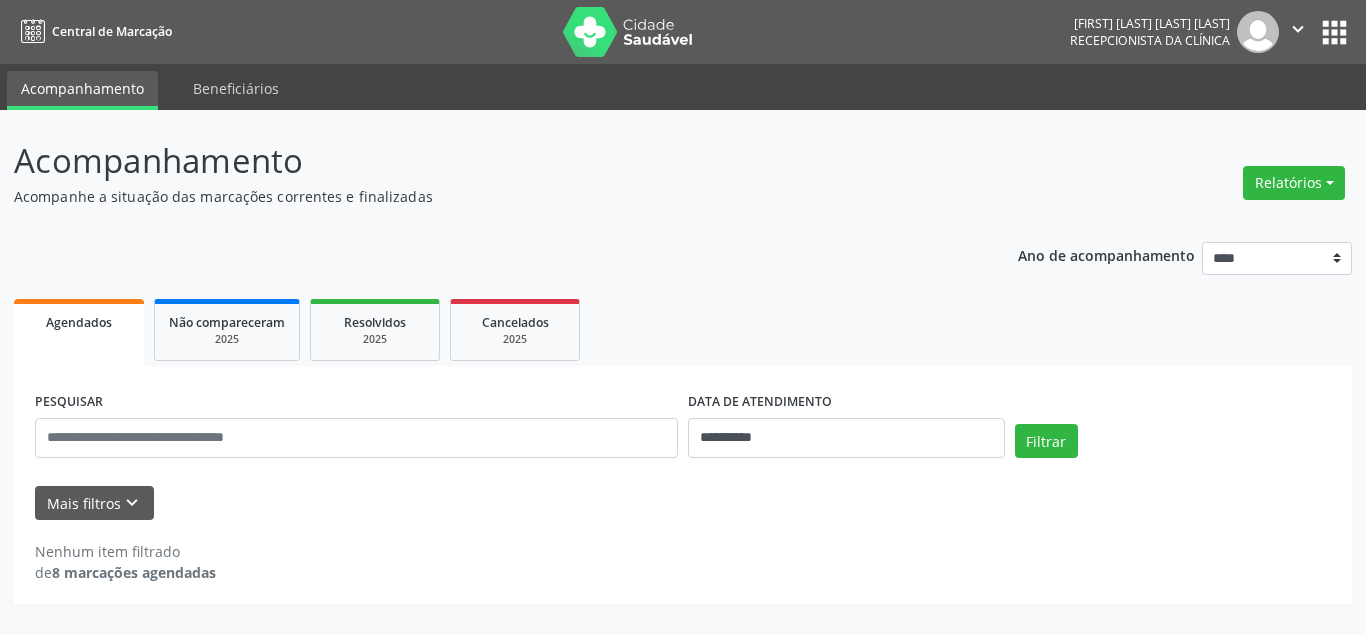 select on "*" 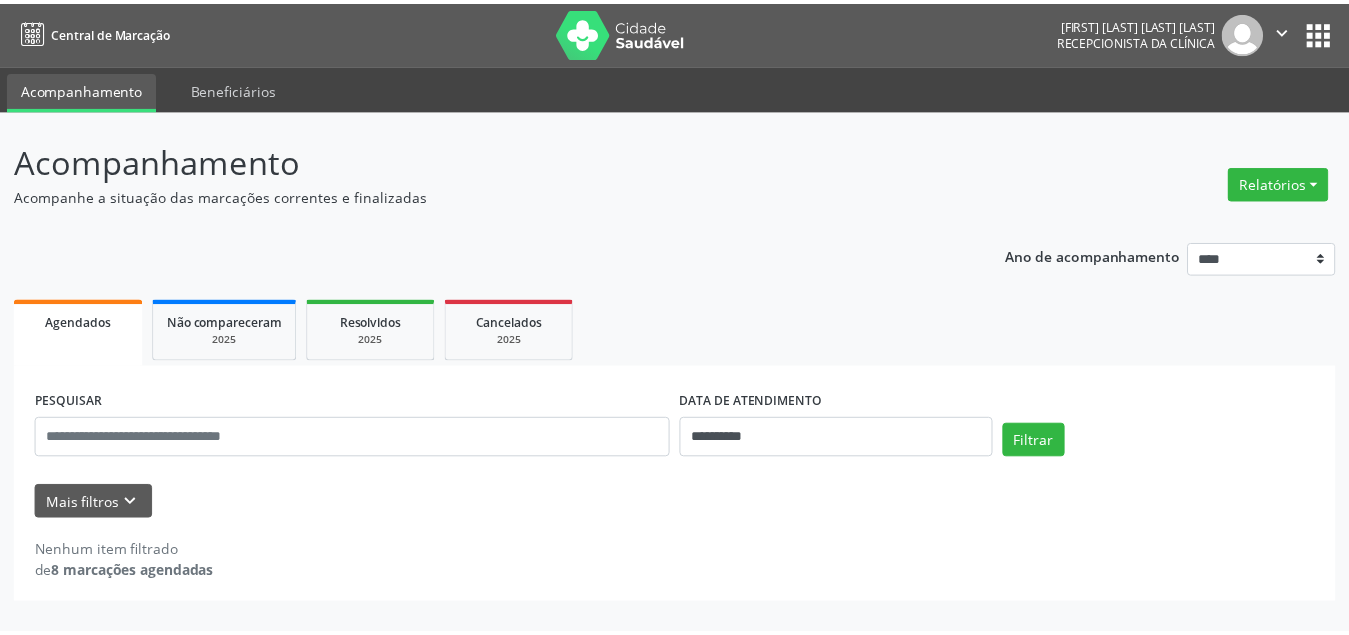 scroll, scrollTop: 0, scrollLeft: 0, axis: both 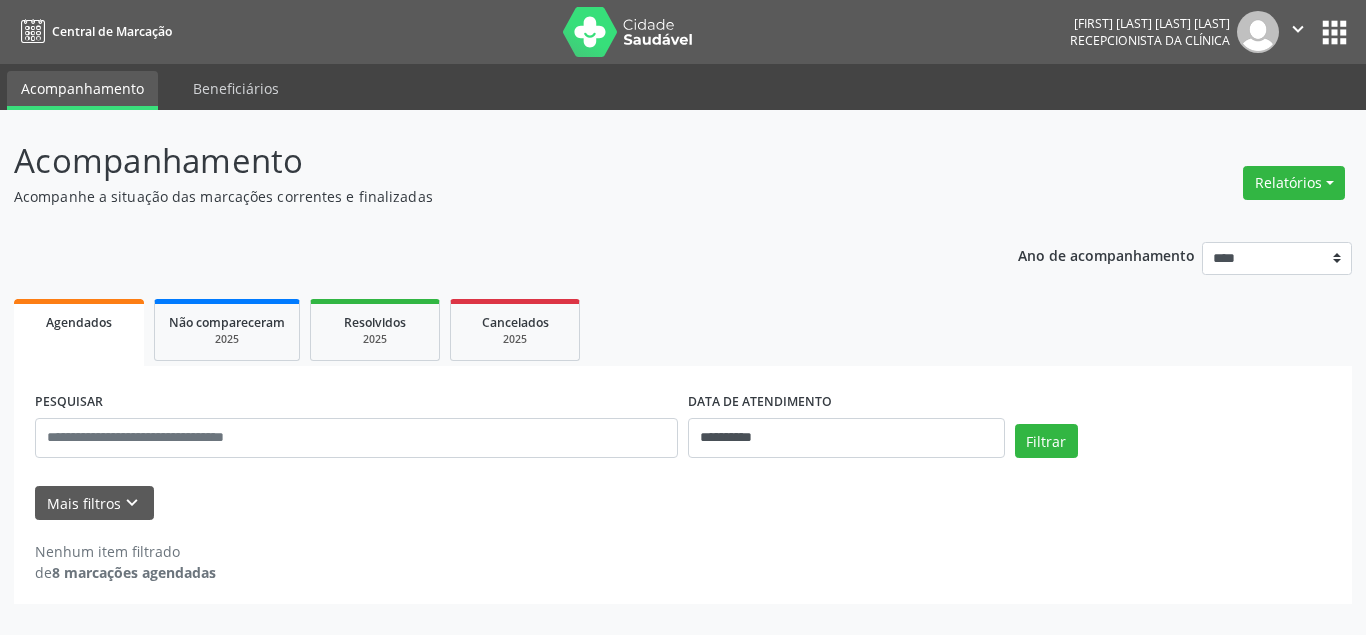 click on "PESQUISAR" at bounding box center (356, 429) 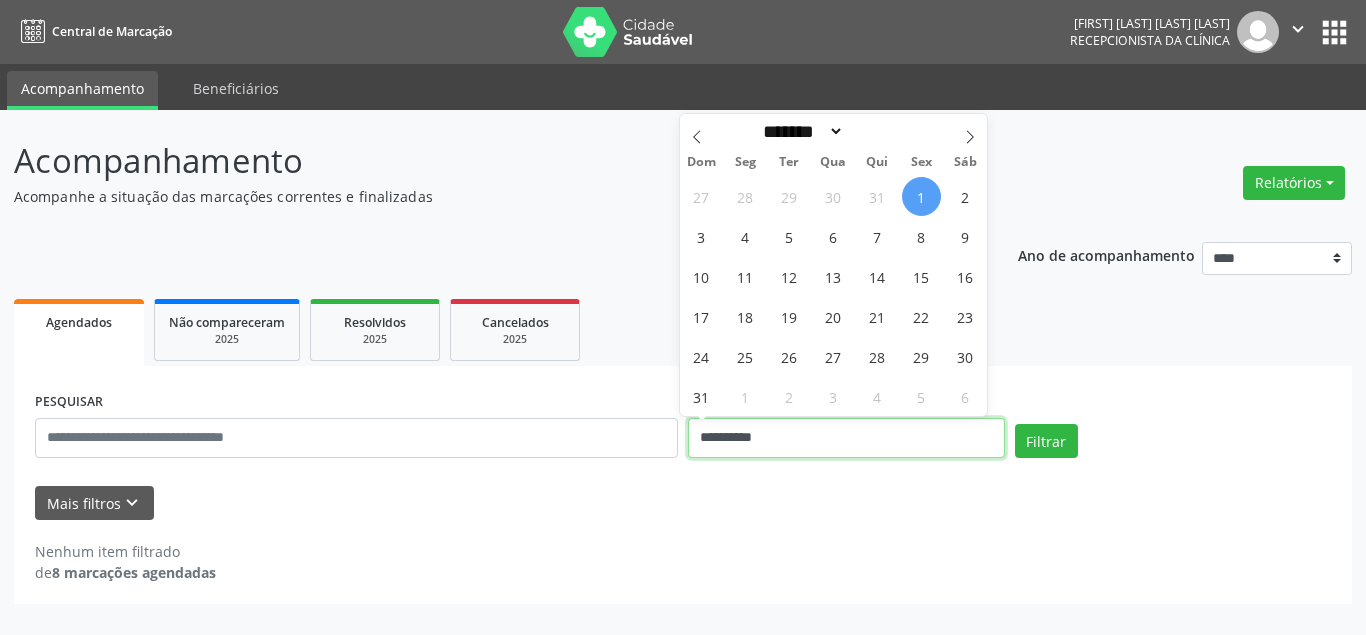 click on "**********" at bounding box center (846, 438) 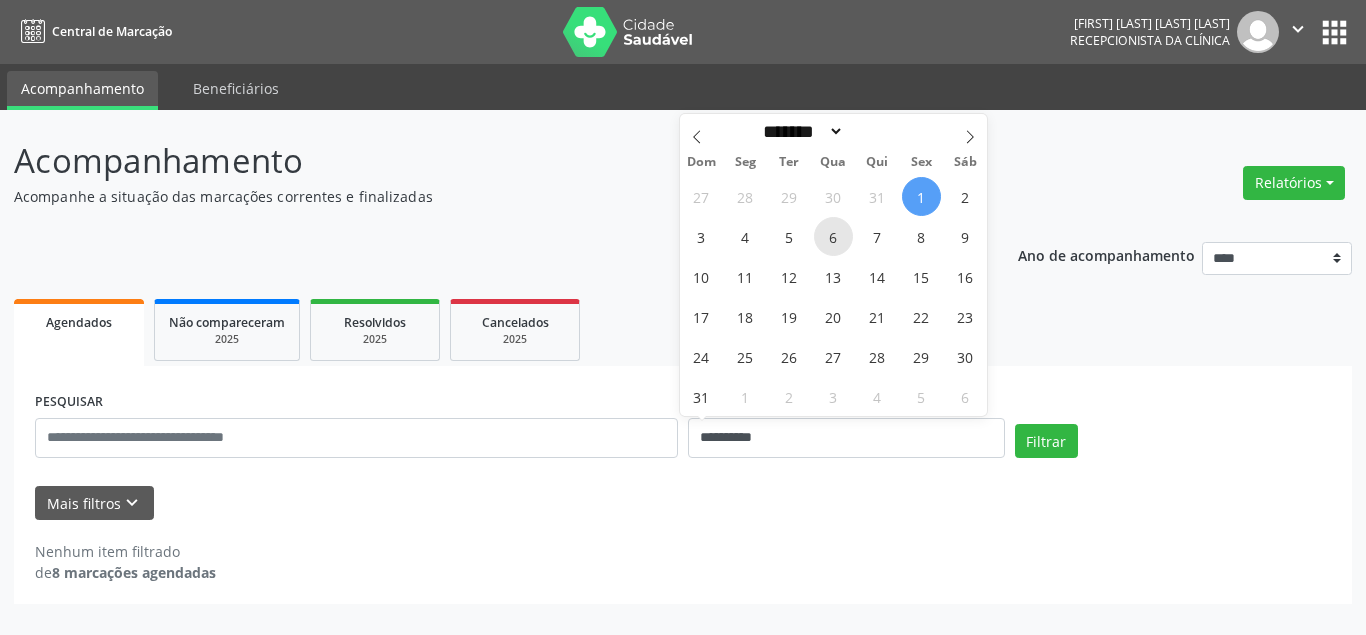 click on "6" at bounding box center [833, 236] 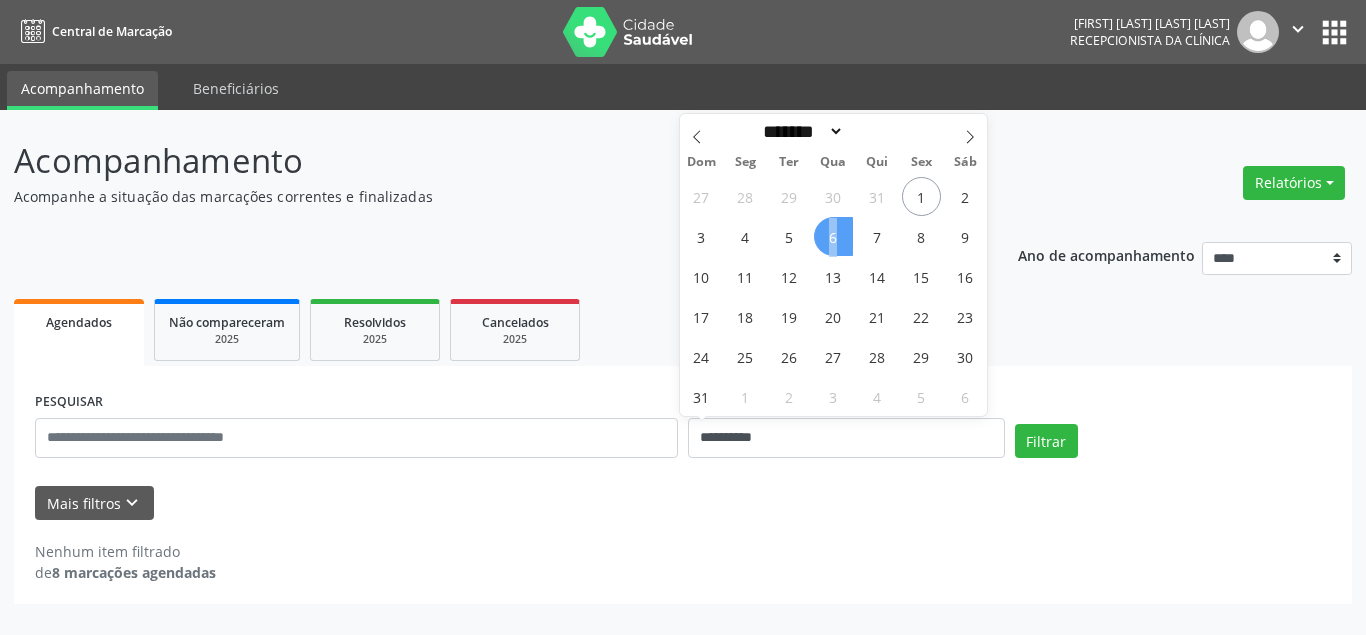 click on "6" at bounding box center [833, 236] 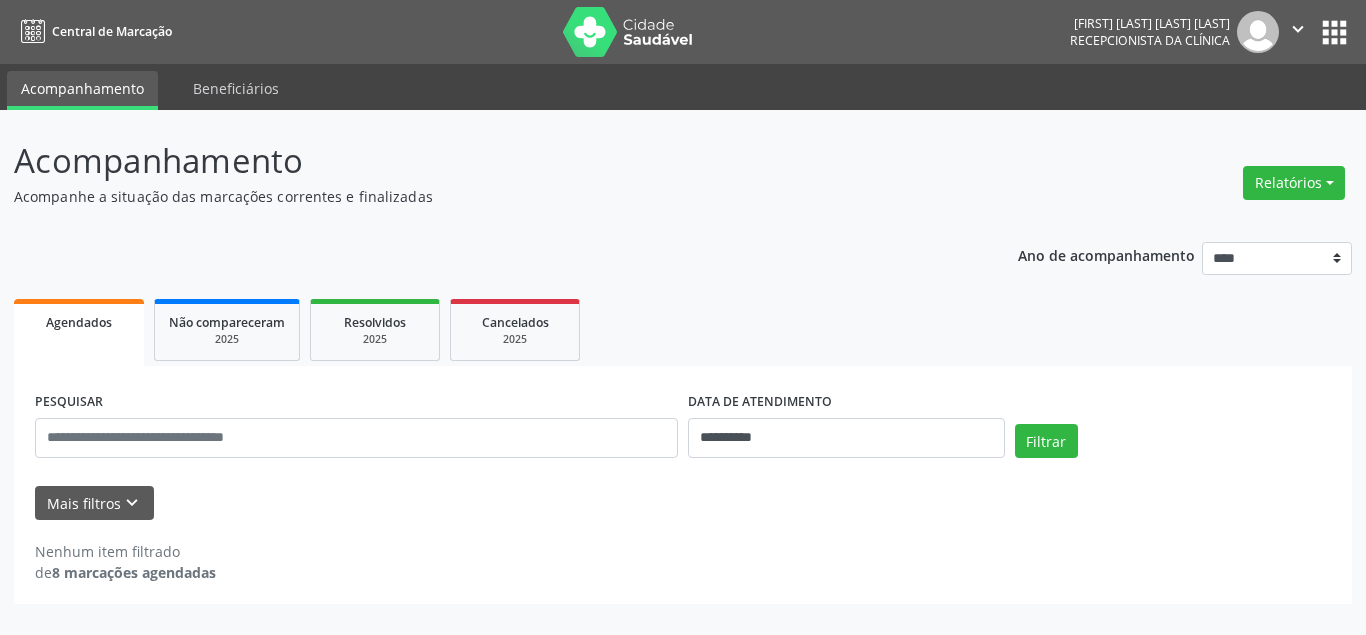 click on "**********" at bounding box center [683, 416] 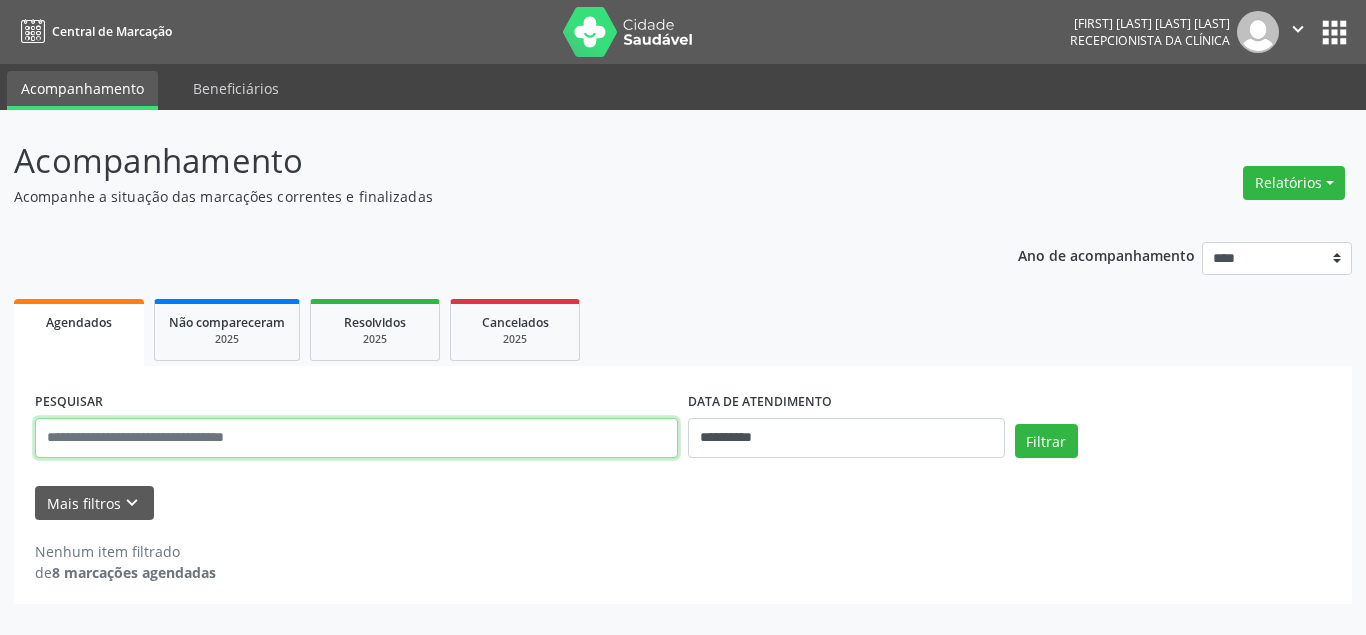 click at bounding box center [356, 438] 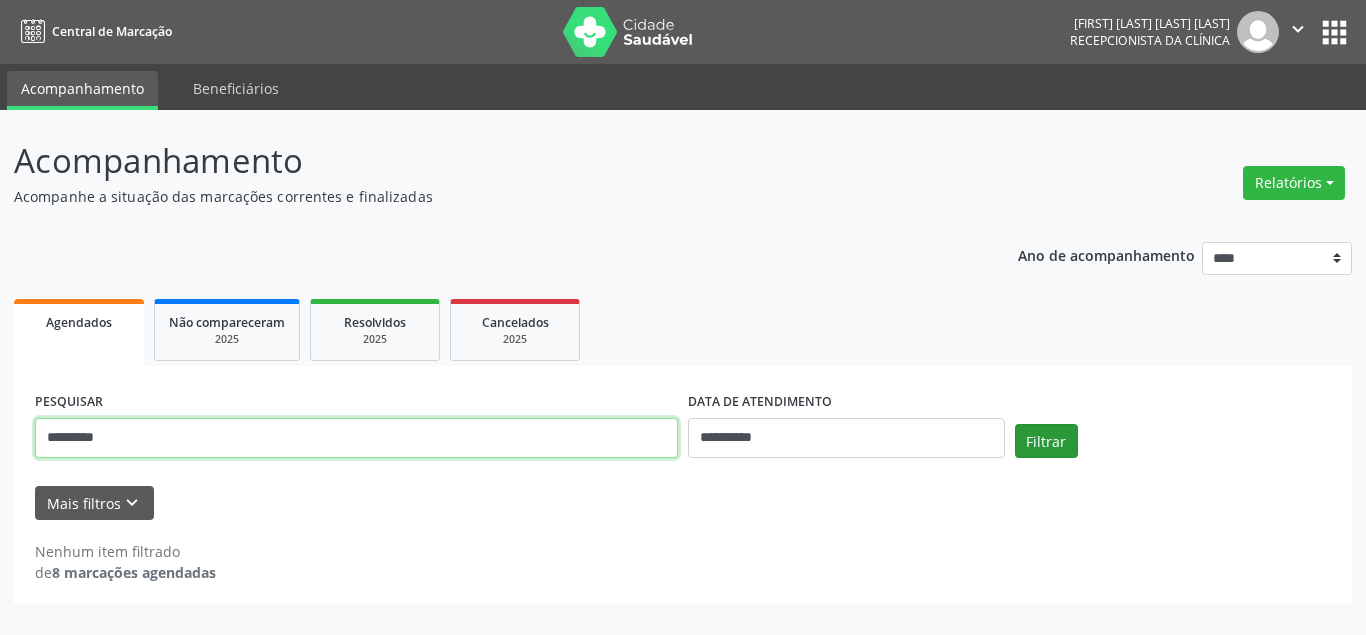 type on "*********" 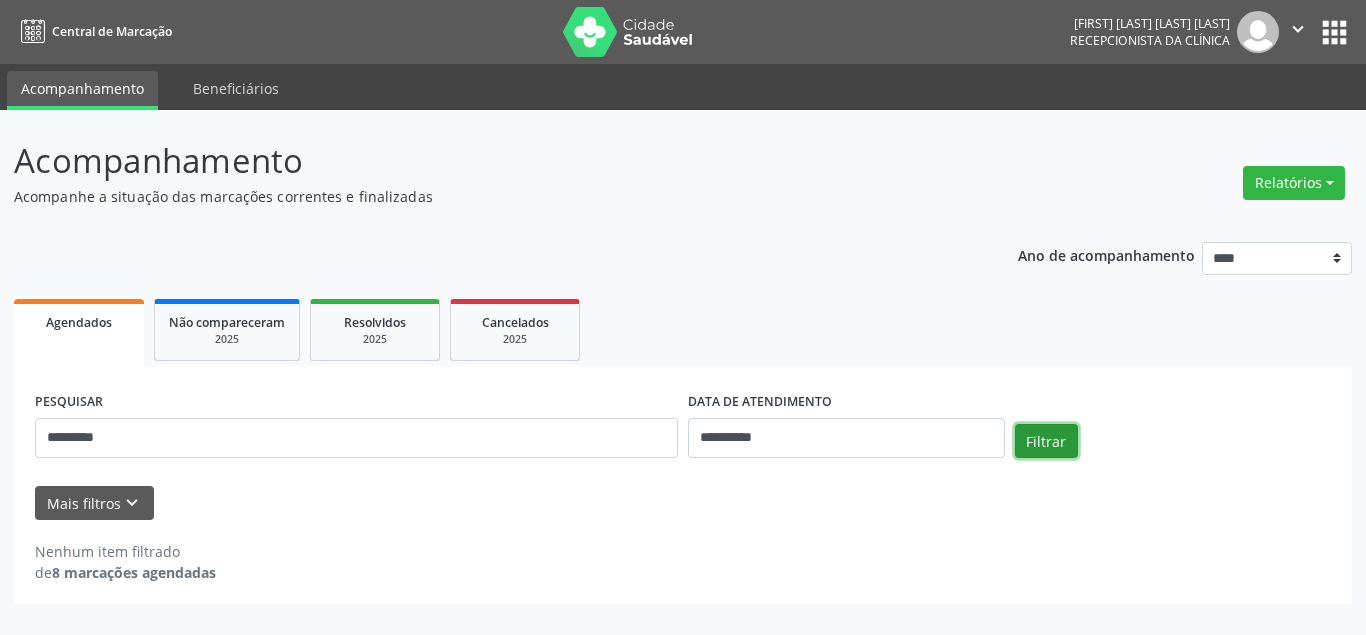 click on "Filtrar" at bounding box center [1046, 441] 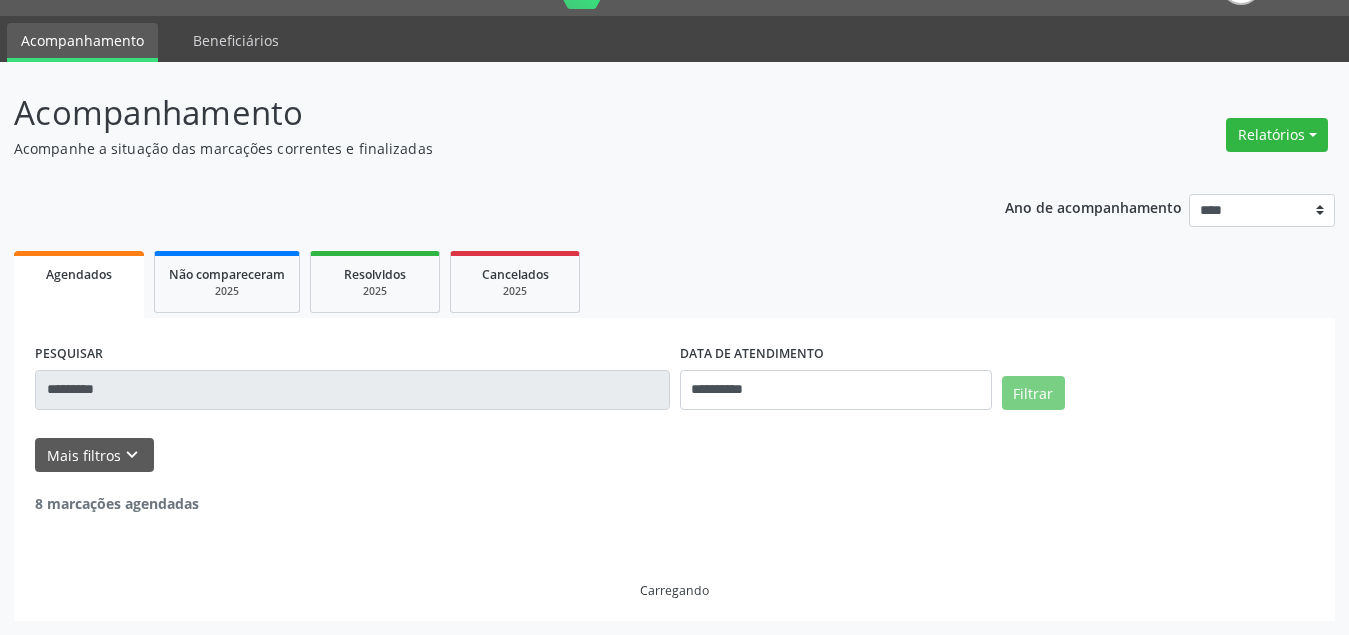 scroll, scrollTop: 0, scrollLeft: 0, axis: both 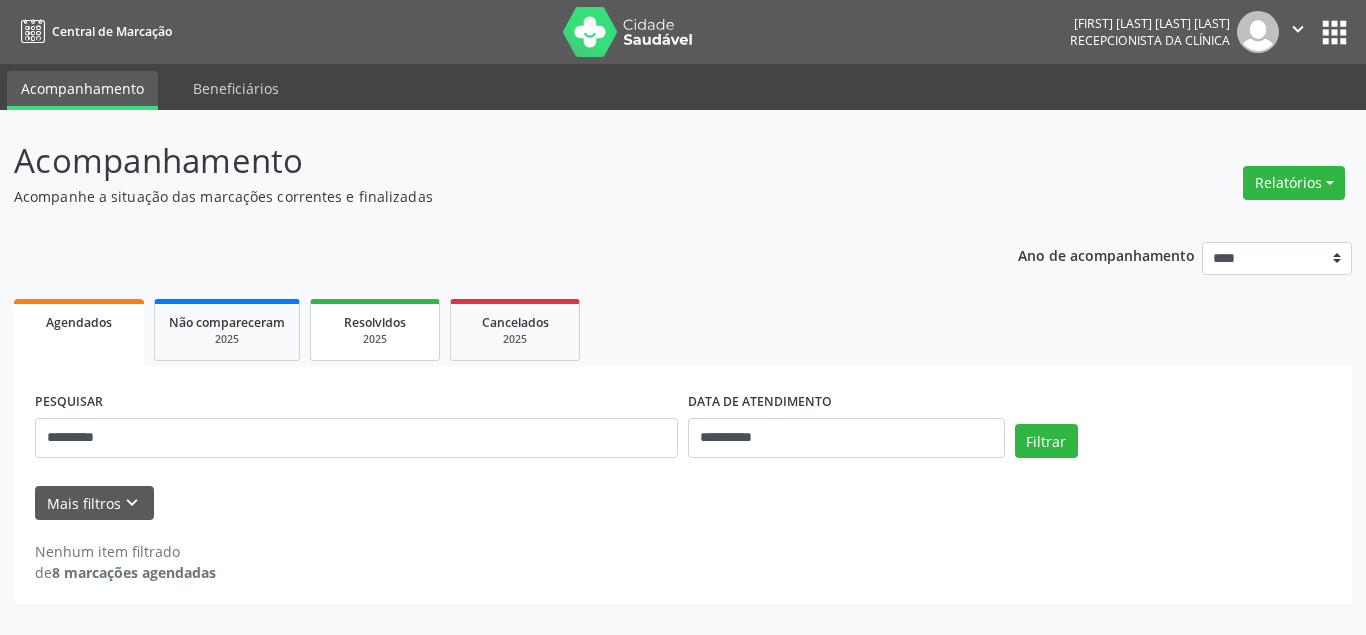 click on "2025" at bounding box center (375, 339) 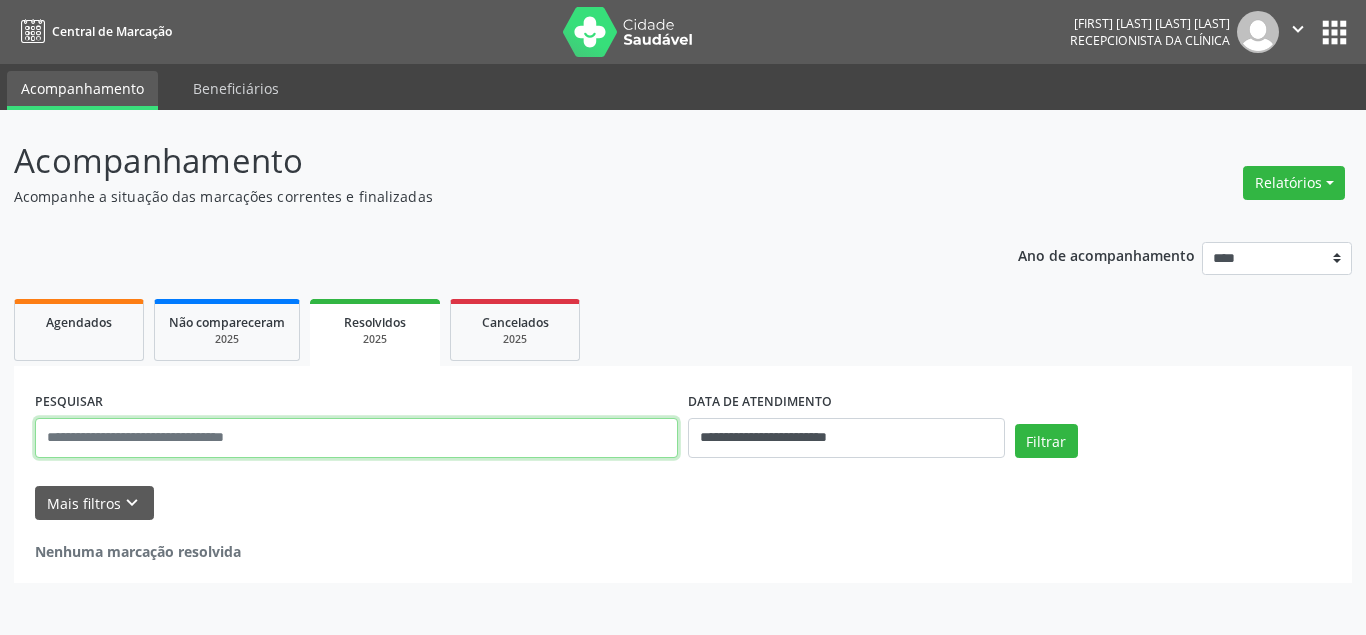 click at bounding box center (356, 438) 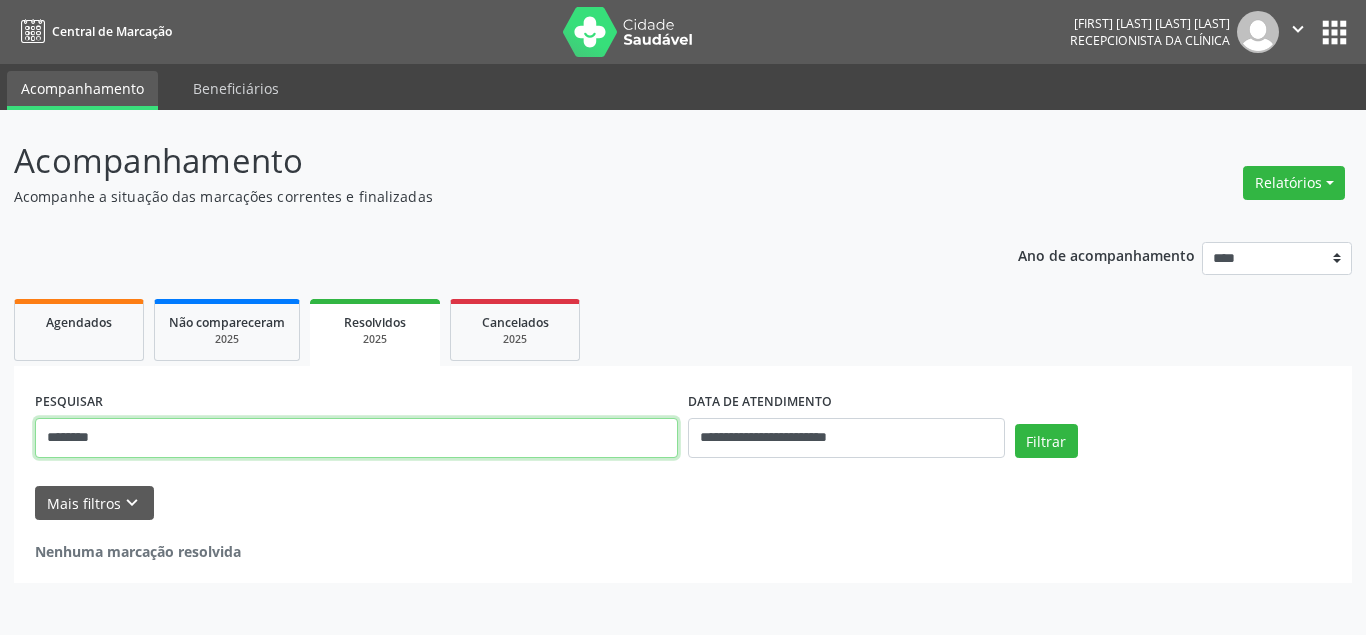 type on "********" 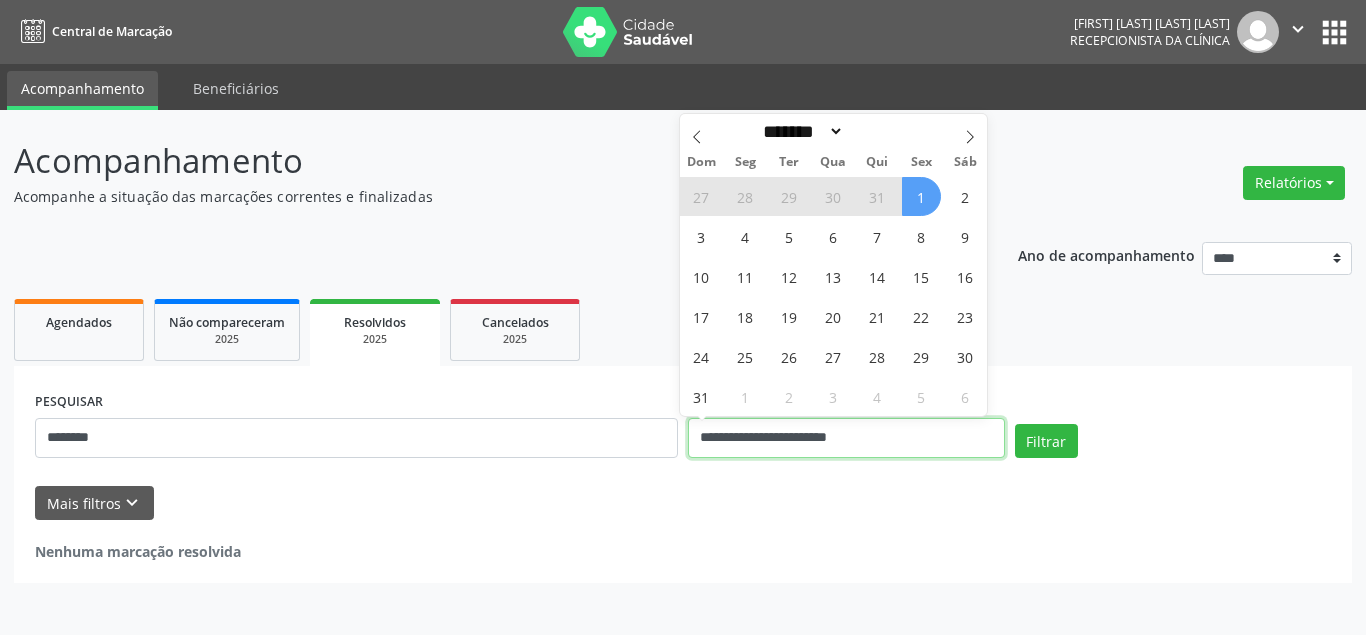 click on "**********" at bounding box center [846, 438] 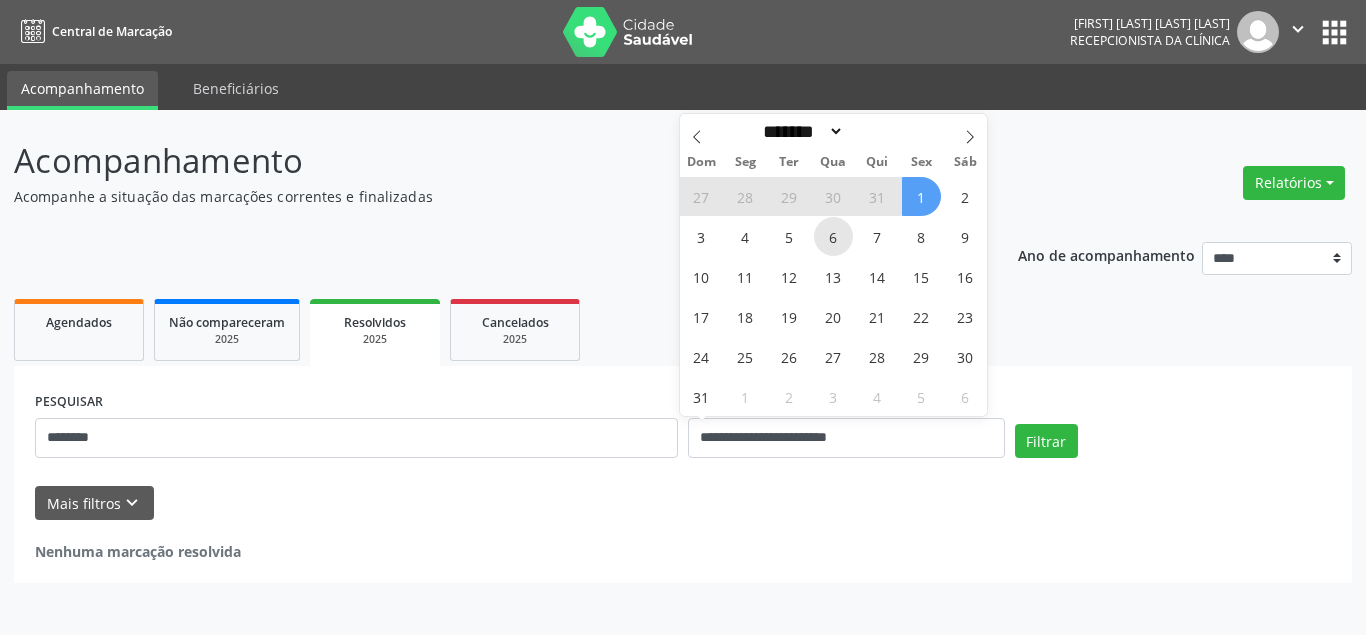 click on "6" at bounding box center (833, 236) 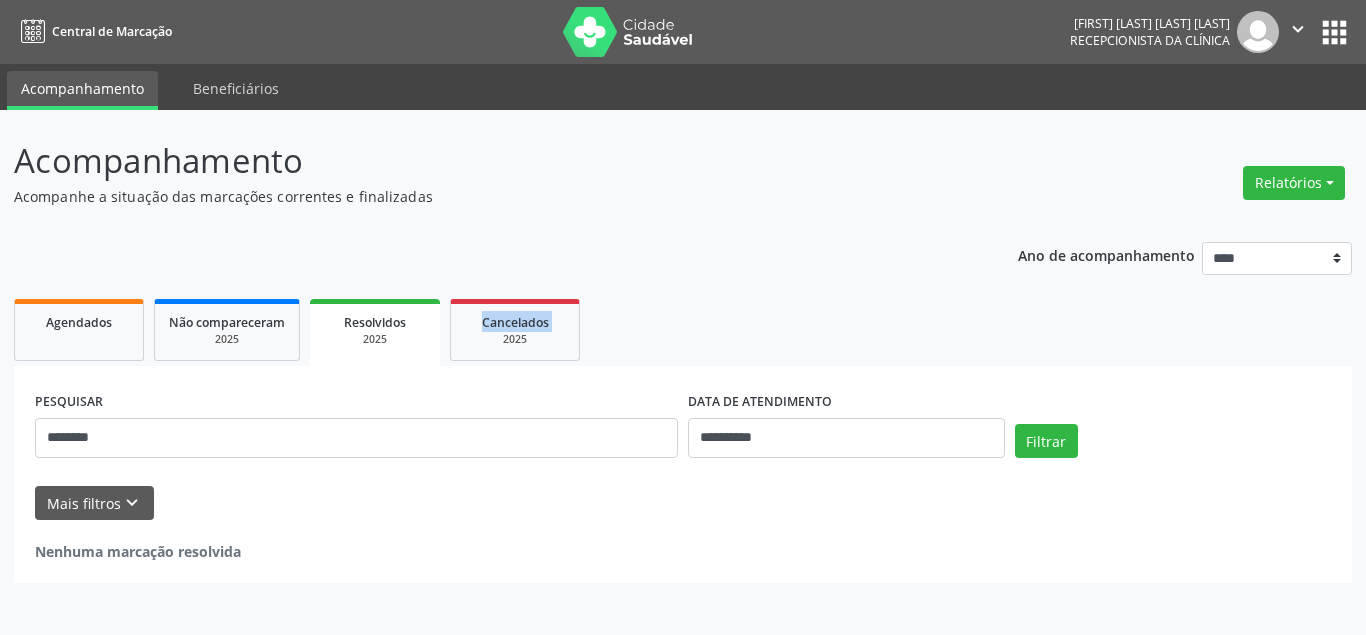 click on "**********" at bounding box center (683, 406) 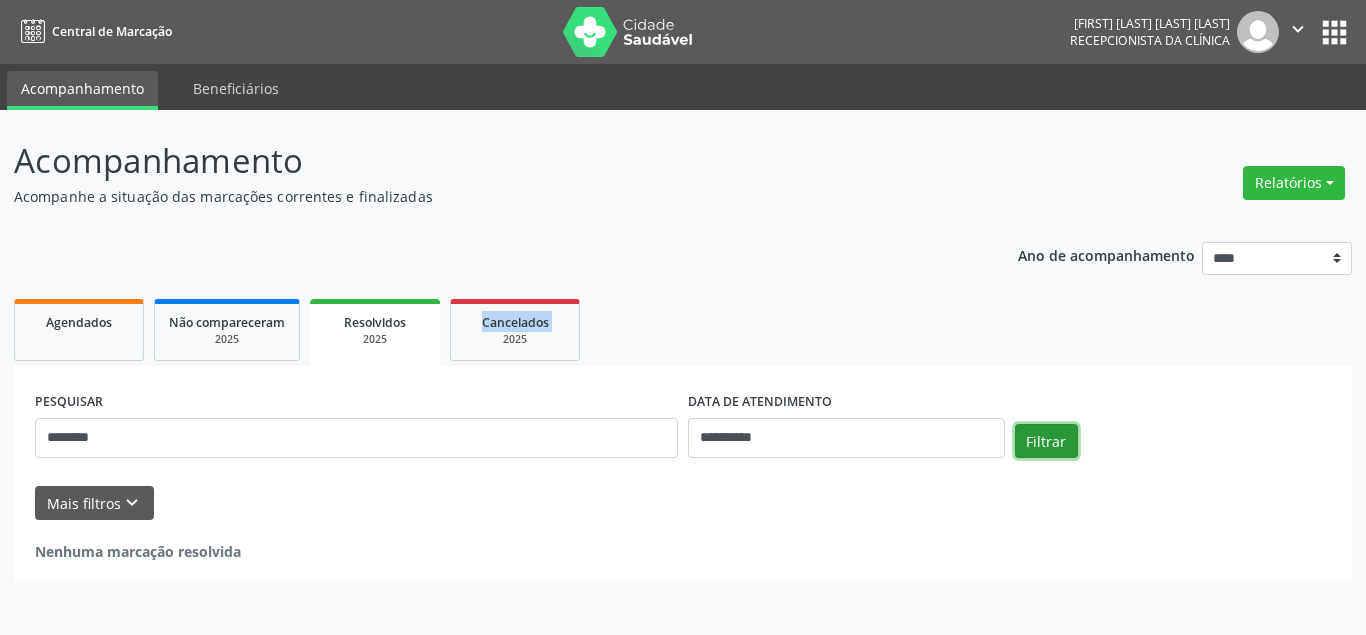 click on "Filtrar" at bounding box center [1046, 441] 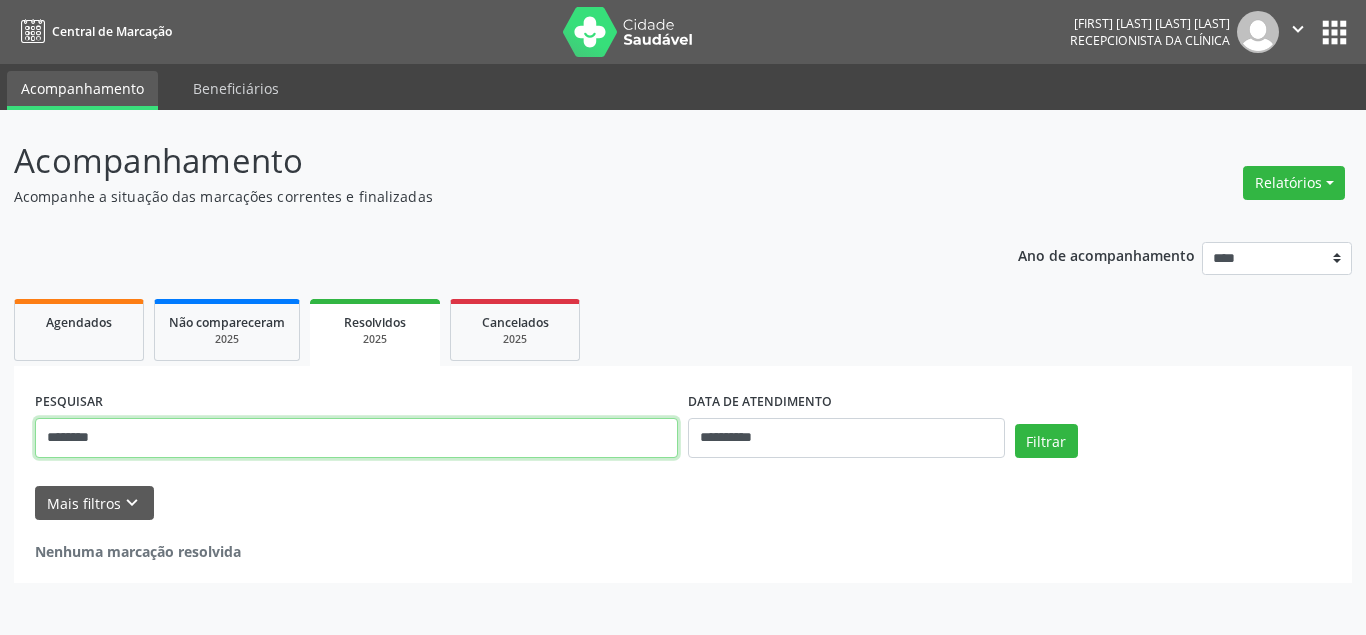click on "********" at bounding box center [356, 438] 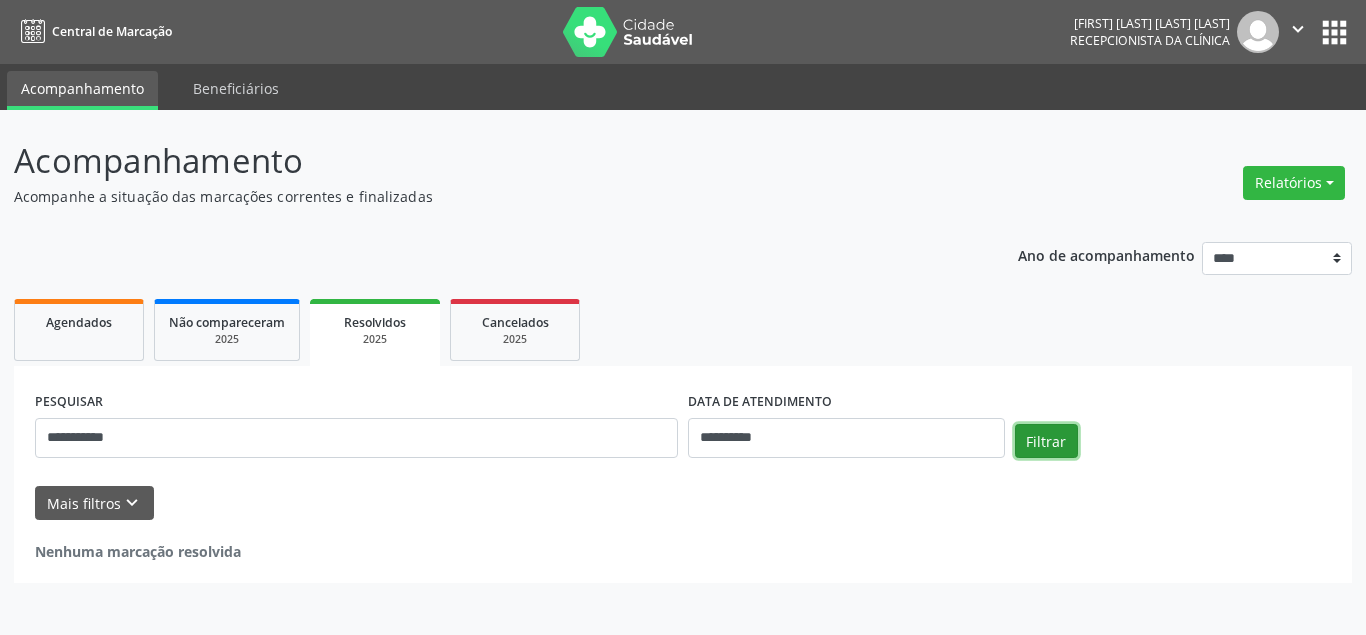 click on "Filtrar" at bounding box center (1046, 441) 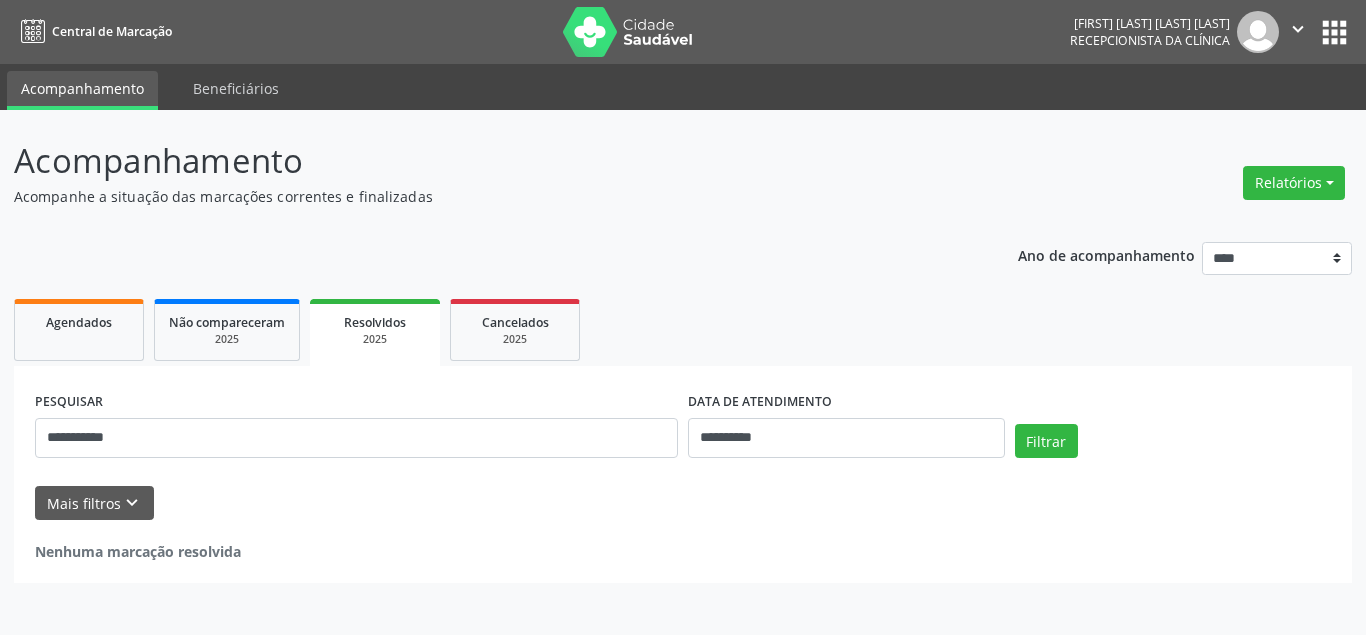 click on "2025" at bounding box center [375, 339] 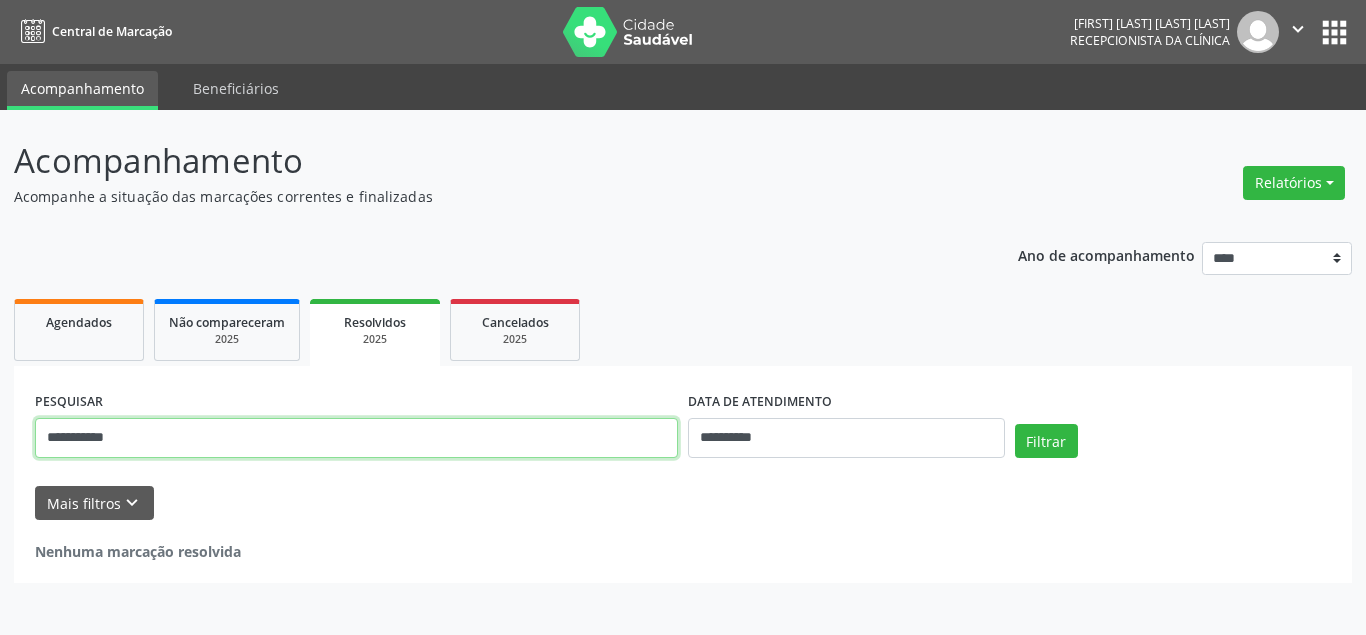 click on "**********" at bounding box center [356, 438] 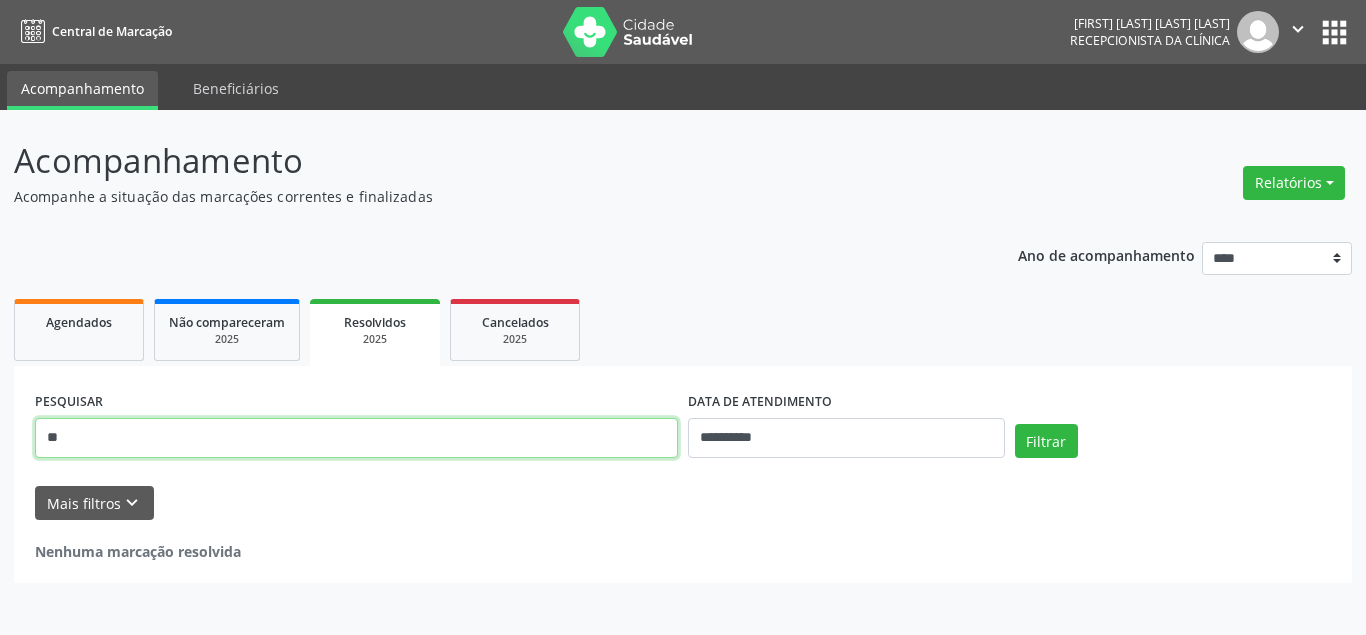 type on "*" 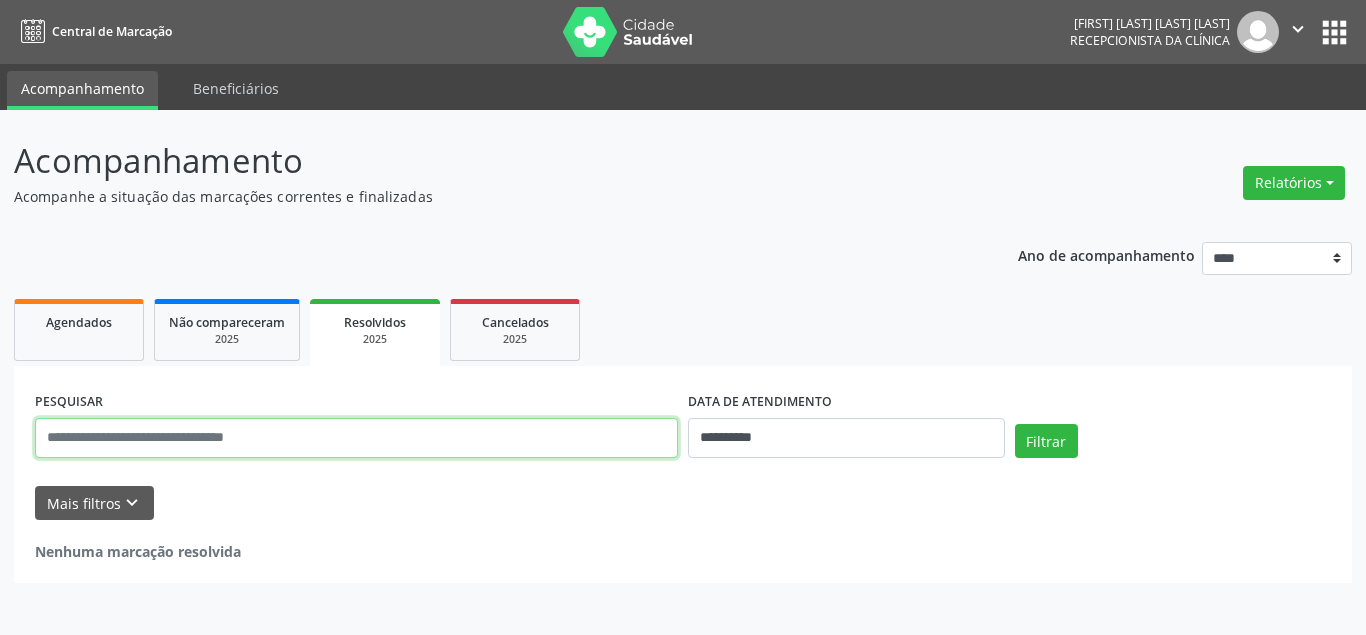 click at bounding box center [356, 438] 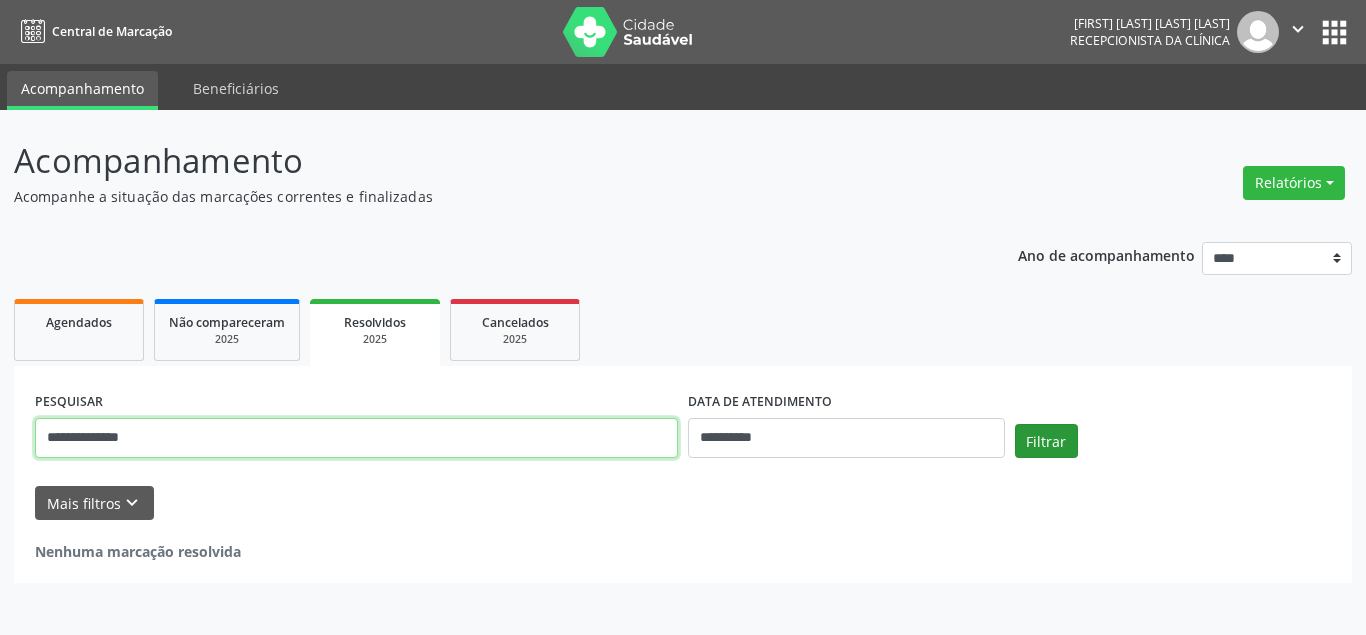 type on "**********" 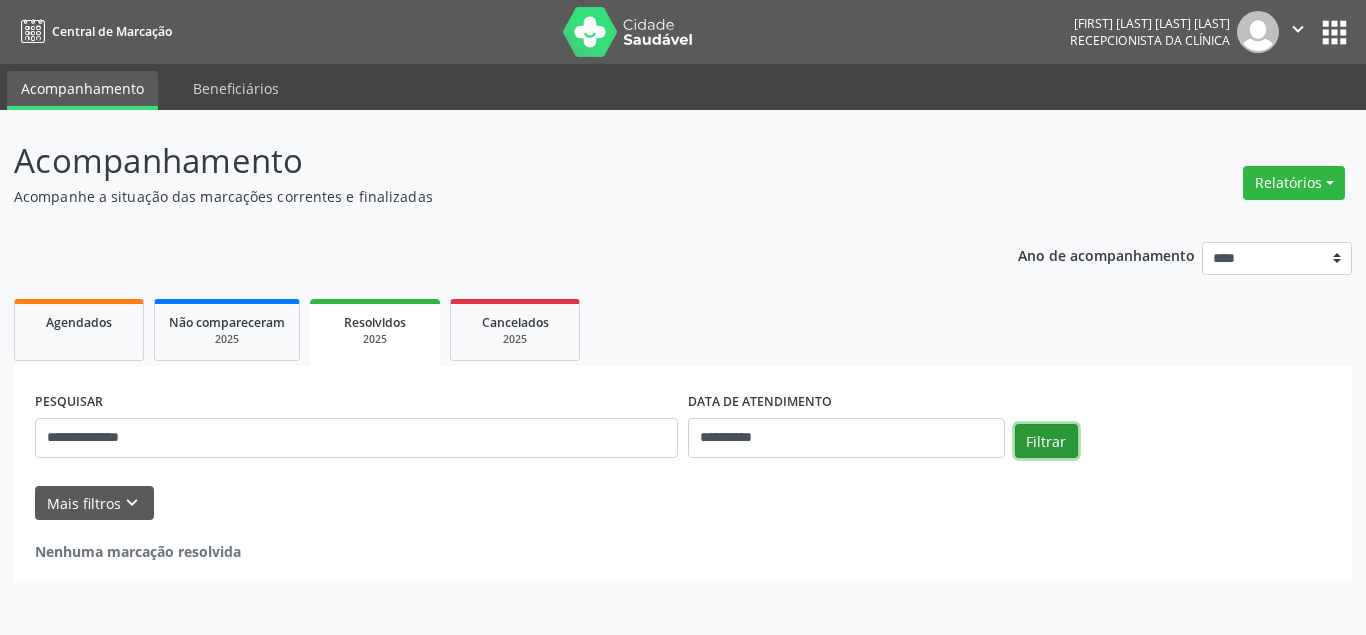 click on "Filtrar" at bounding box center [1046, 441] 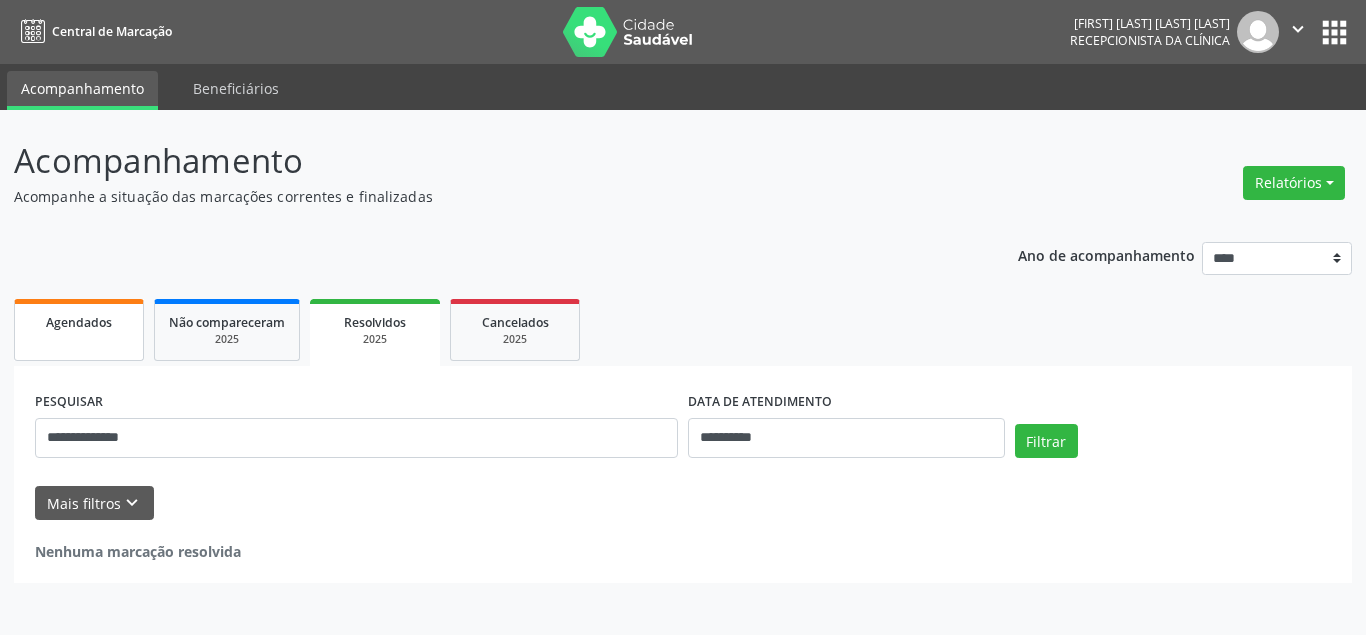 click on "Agendados" at bounding box center (79, 330) 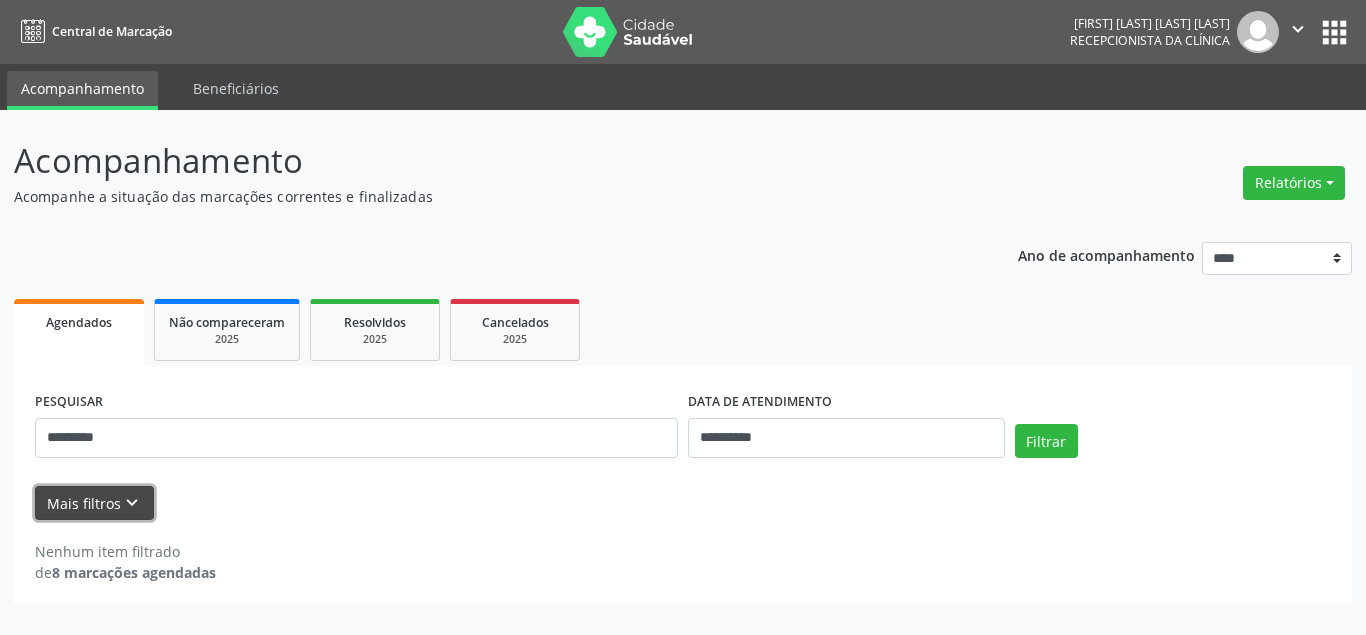 click on "Mais filtros
keyboard_arrow_down" at bounding box center [94, 503] 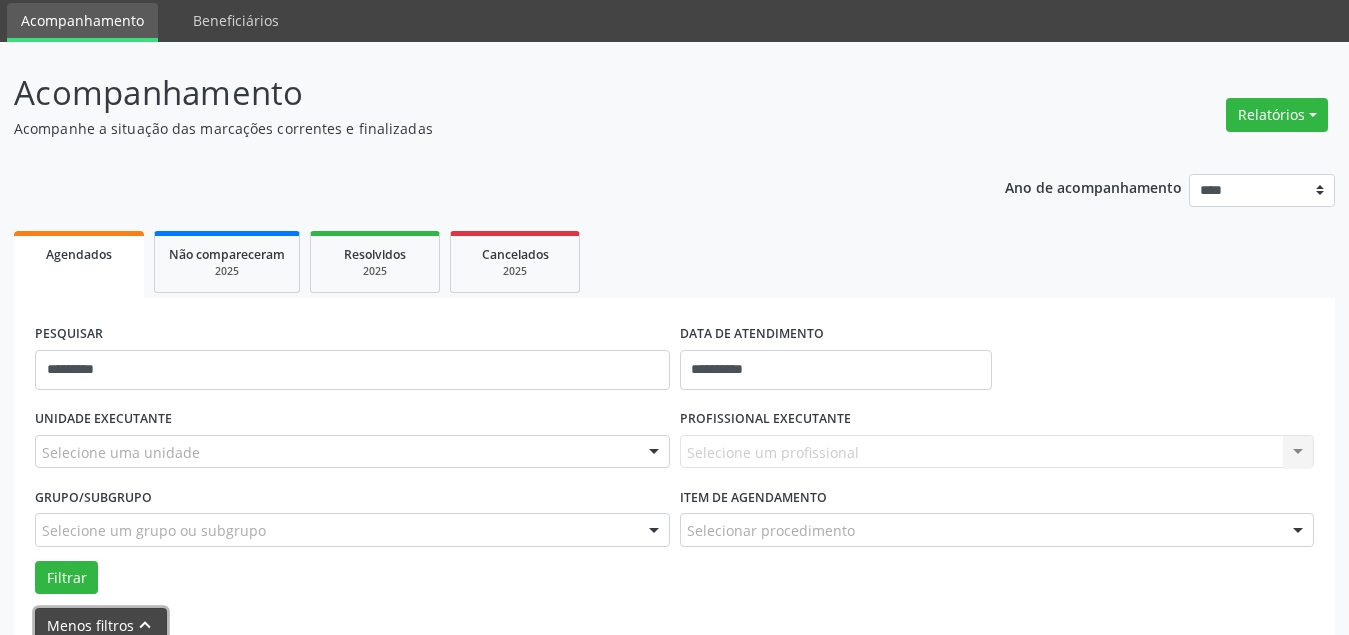scroll, scrollTop: 174, scrollLeft: 0, axis: vertical 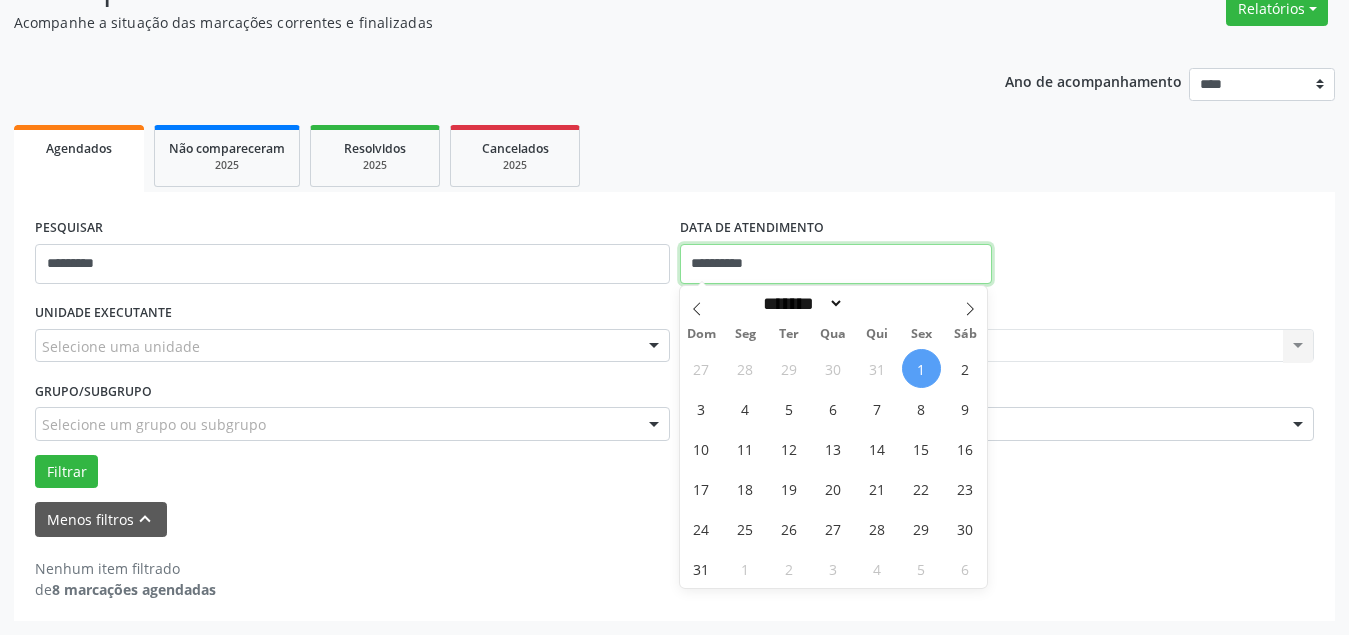 click on "**********" at bounding box center [836, 264] 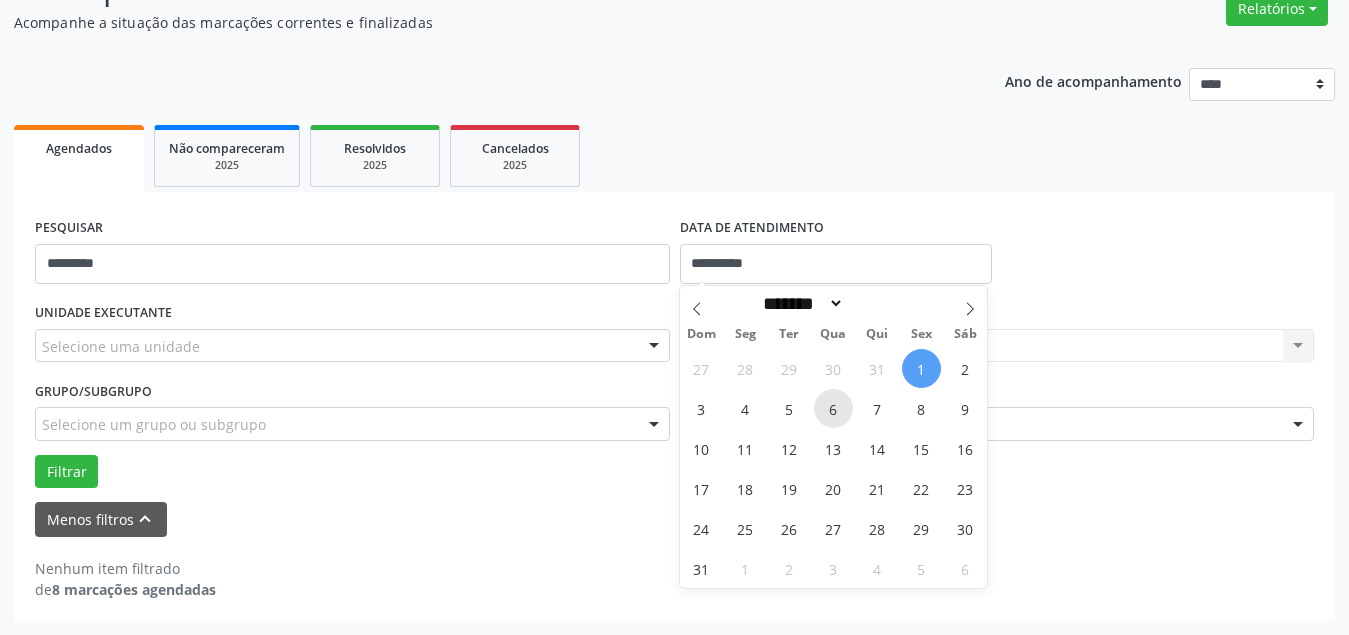 click on "6" at bounding box center (833, 408) 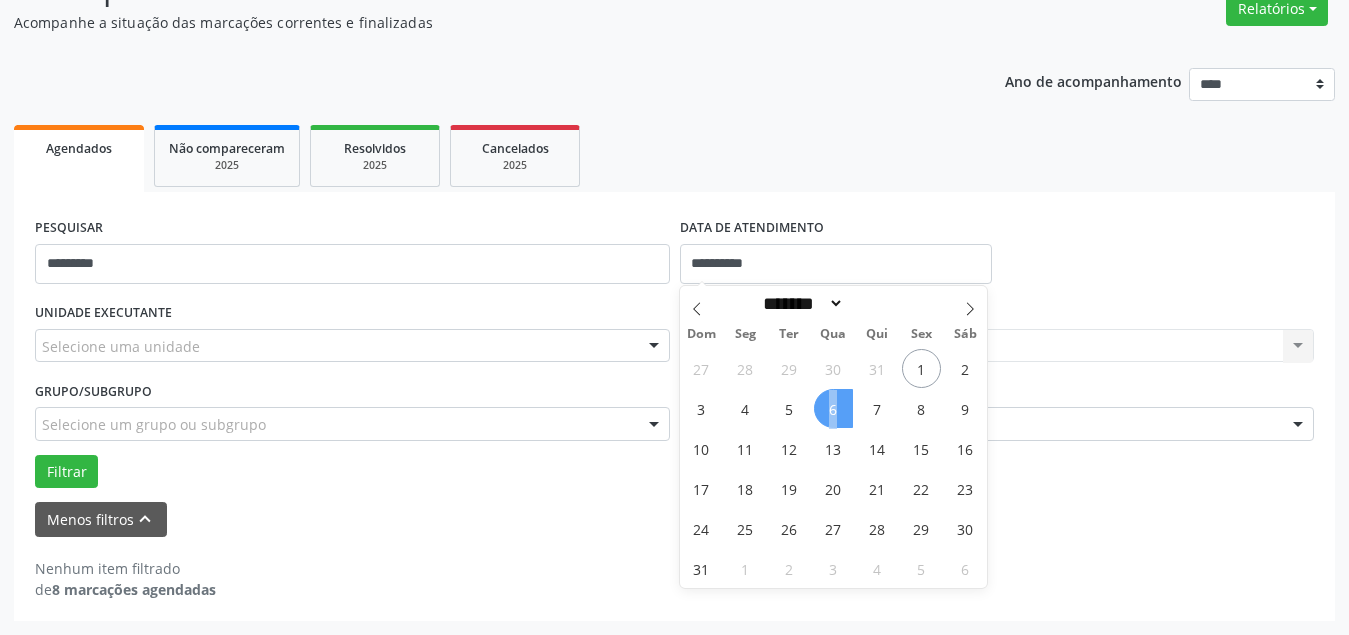 click on "6" at bounding box center (833, 408) 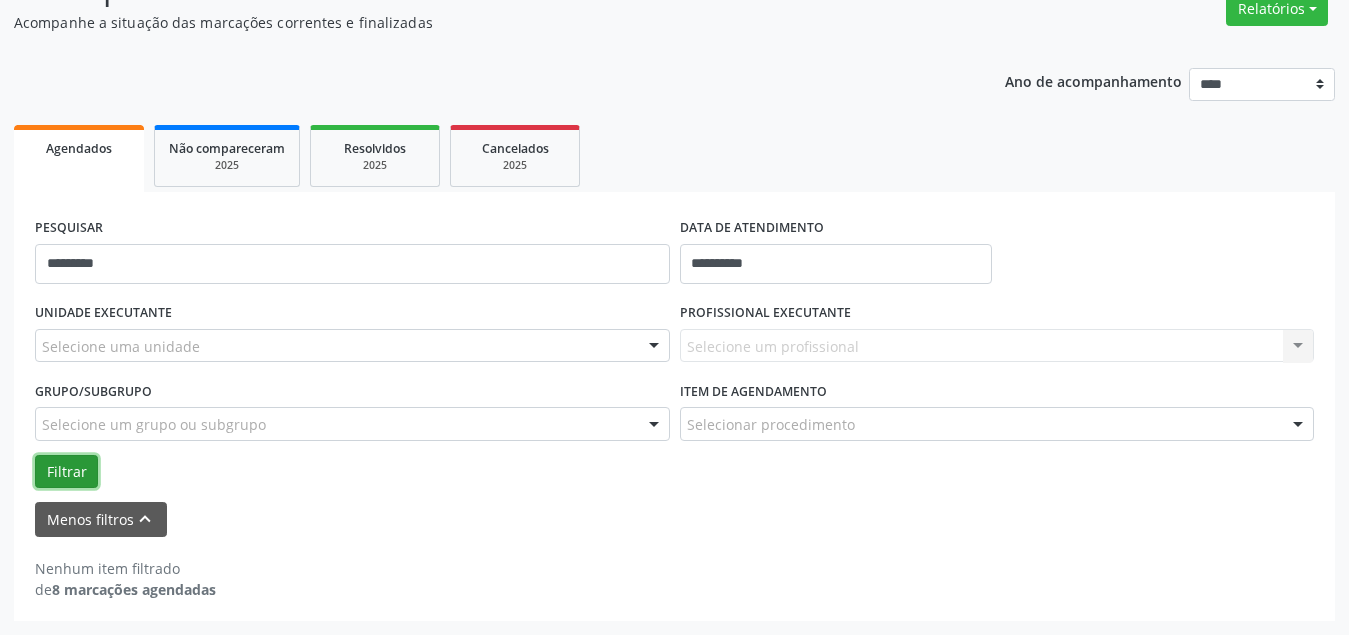 click on "Filtrar" at bounding box center [66, 472] 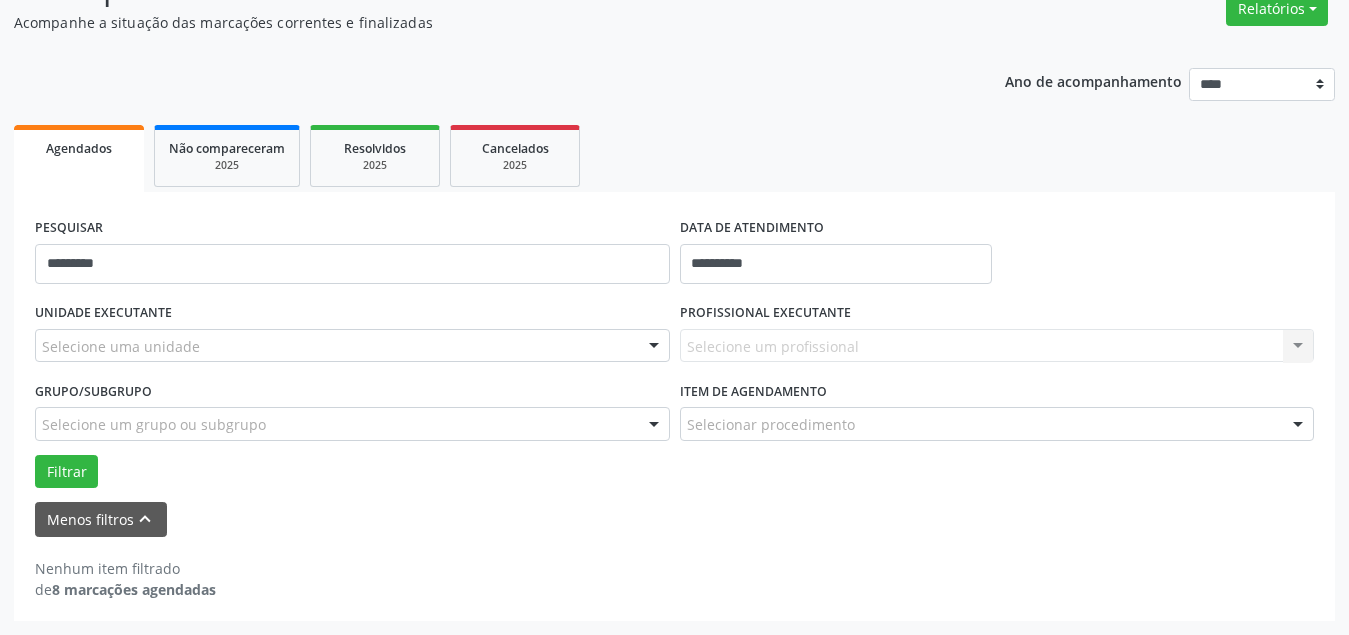 click on "Agendados" at bounding box center [79, 158] 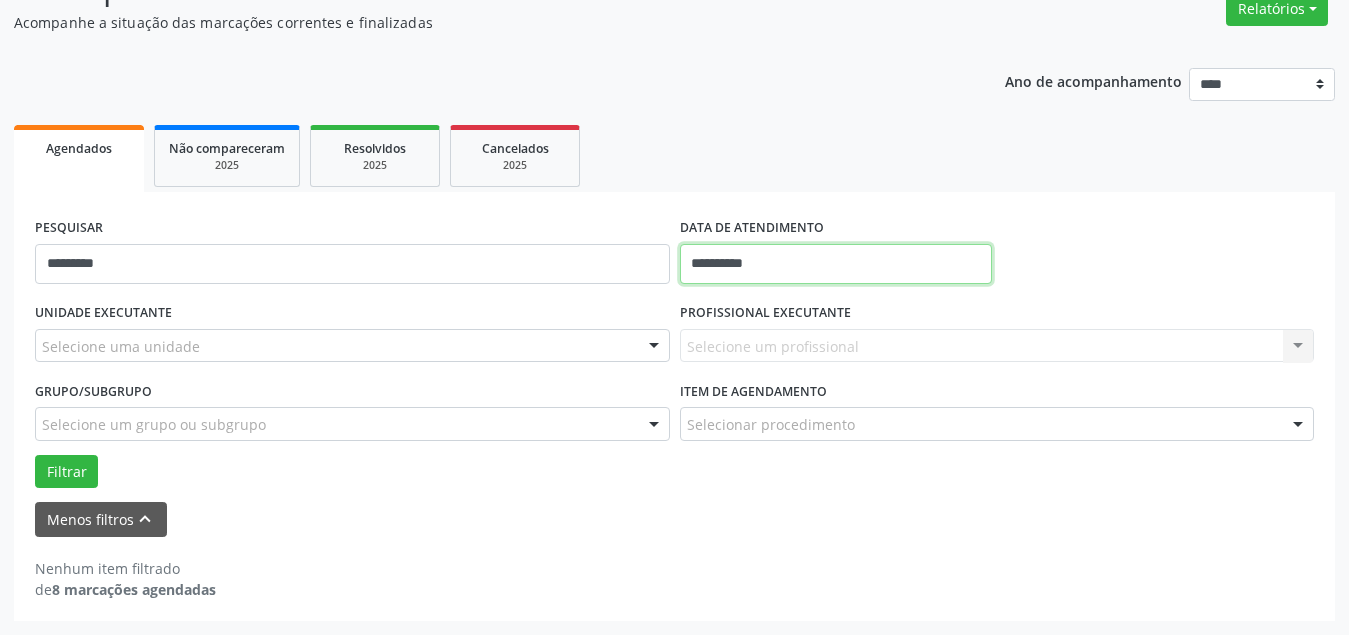 click on "**********" at bounding box center [836, 264] 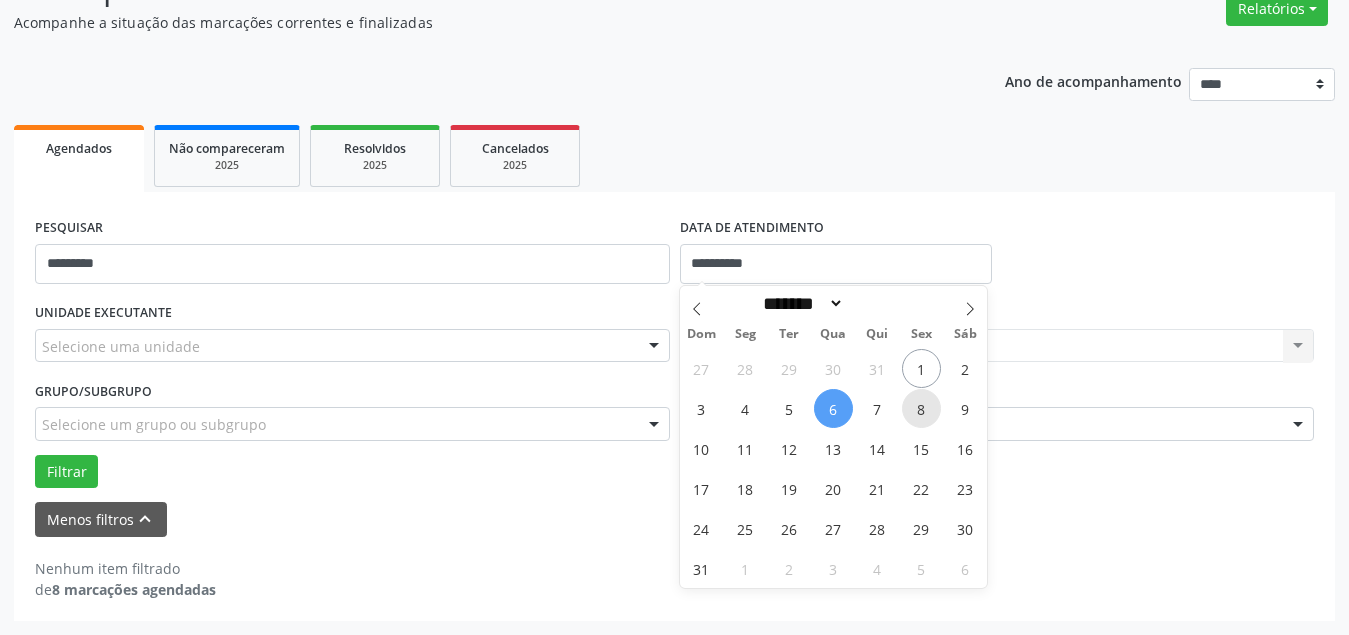 click on "8" at bounding box center (921, 408) 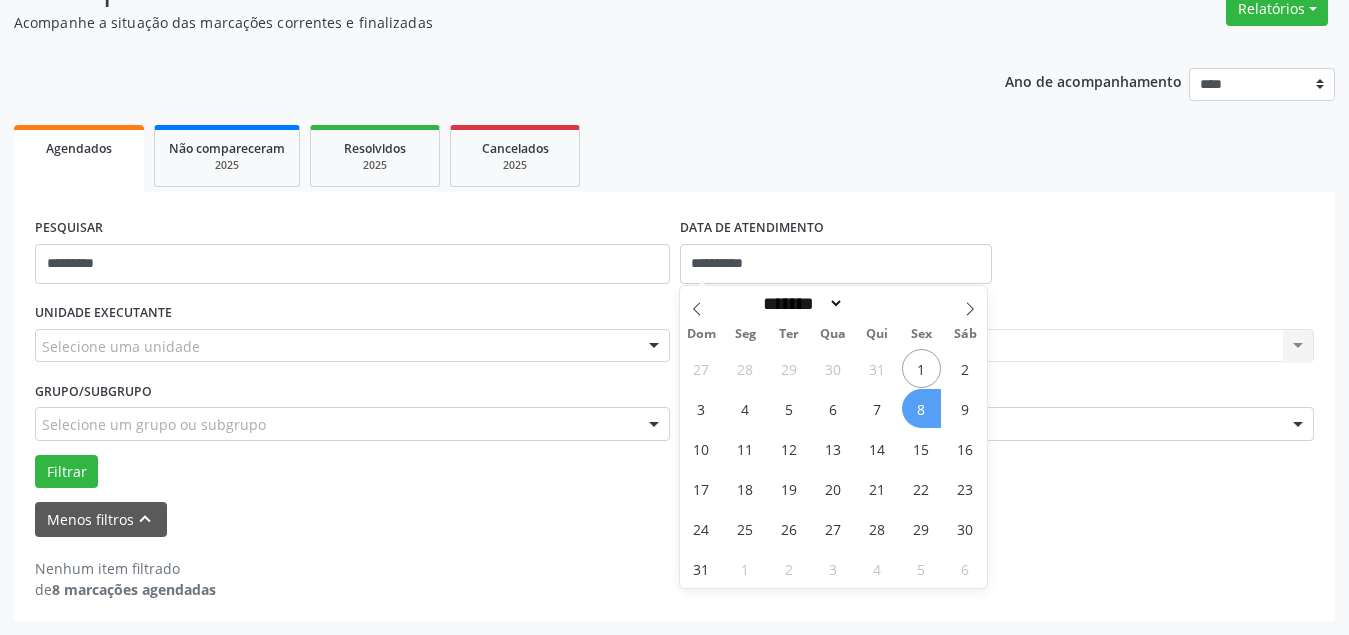 click on "8" at bounding box center (921, 408) 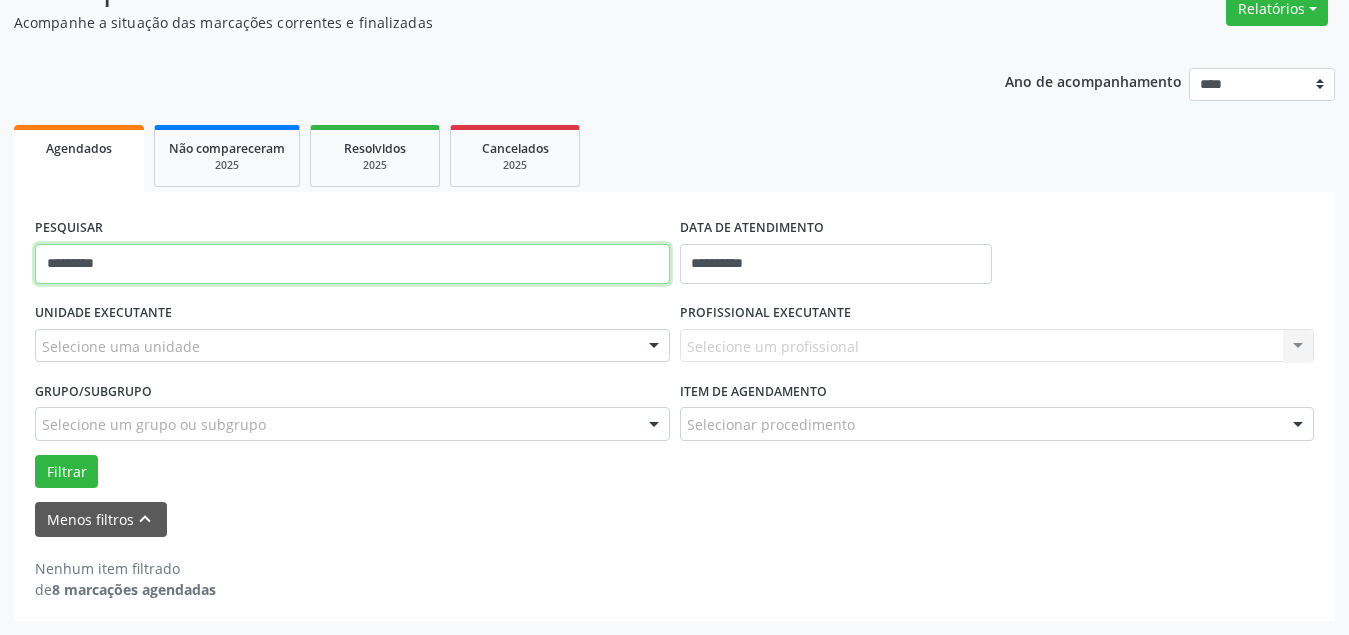 click on "*********" at bounding box center [352, 264] 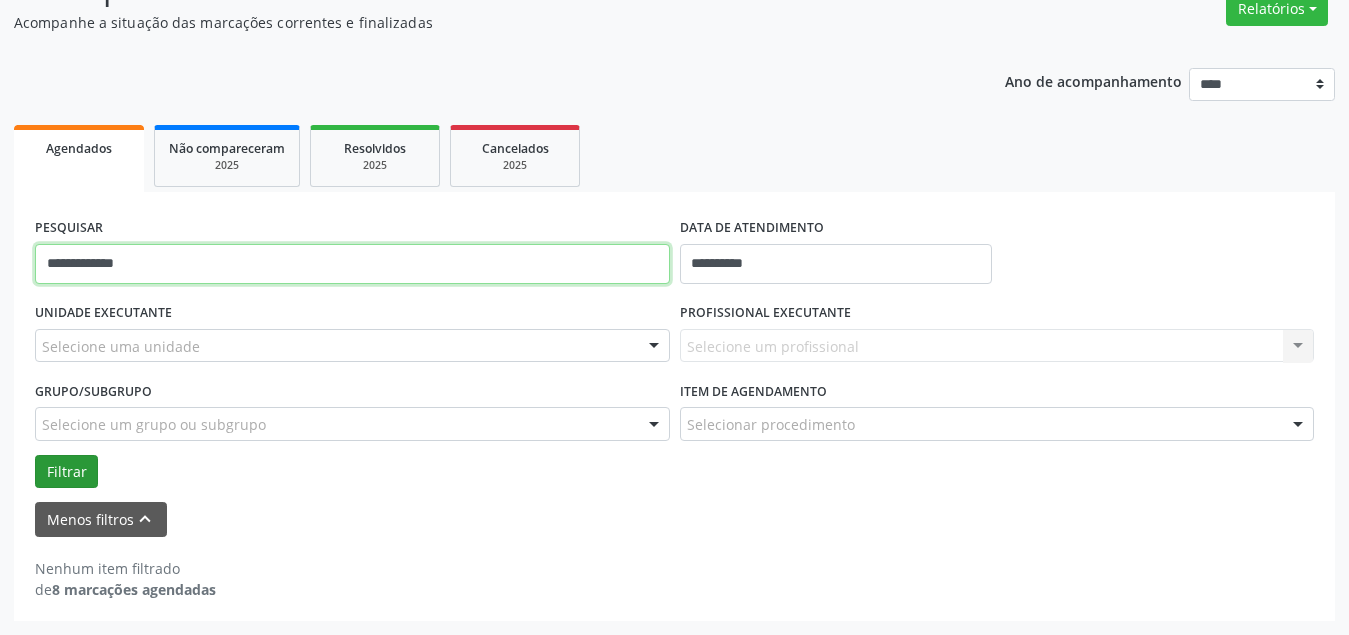 type on "**********" 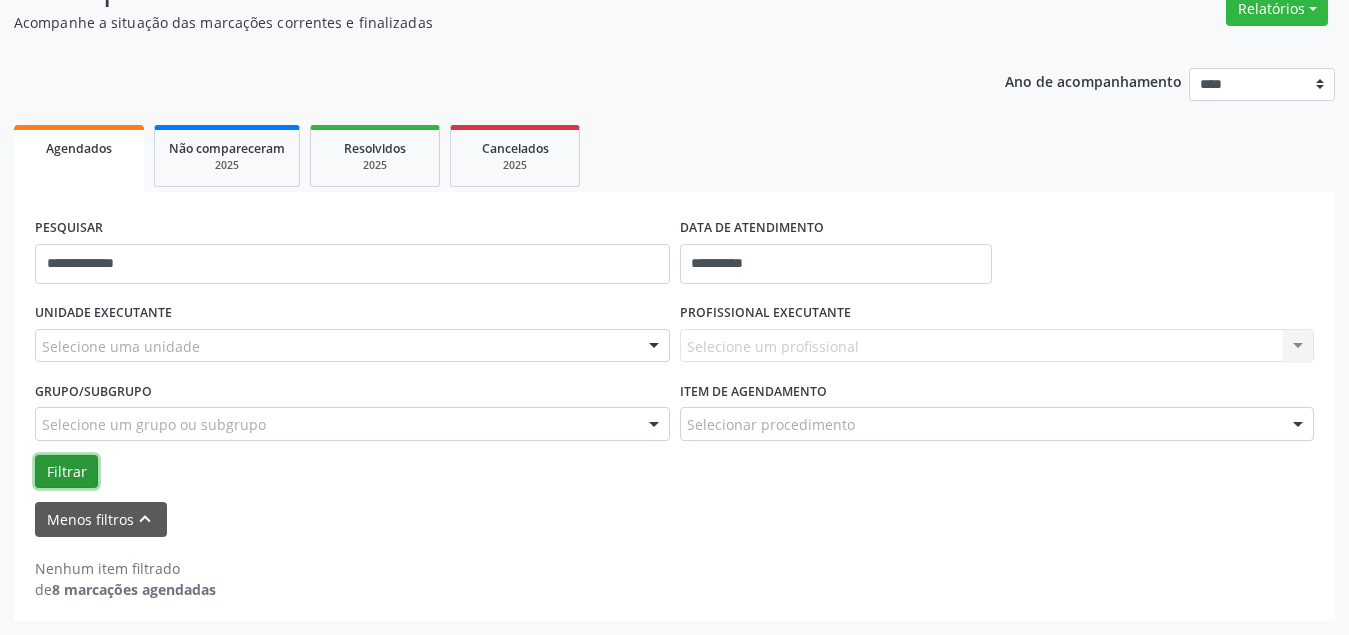 click on "Filtrar" at bounding box center [66, 472] 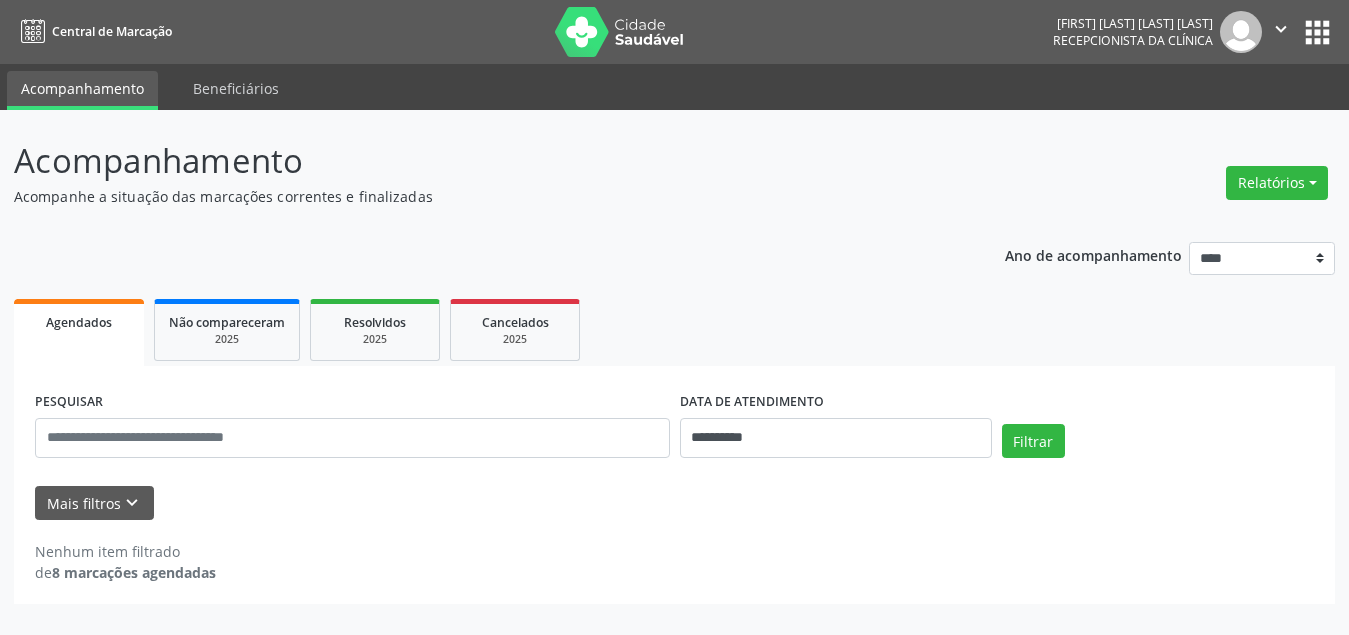 scroll, scrollTop: 0, scrollLeft: 0, axis: both 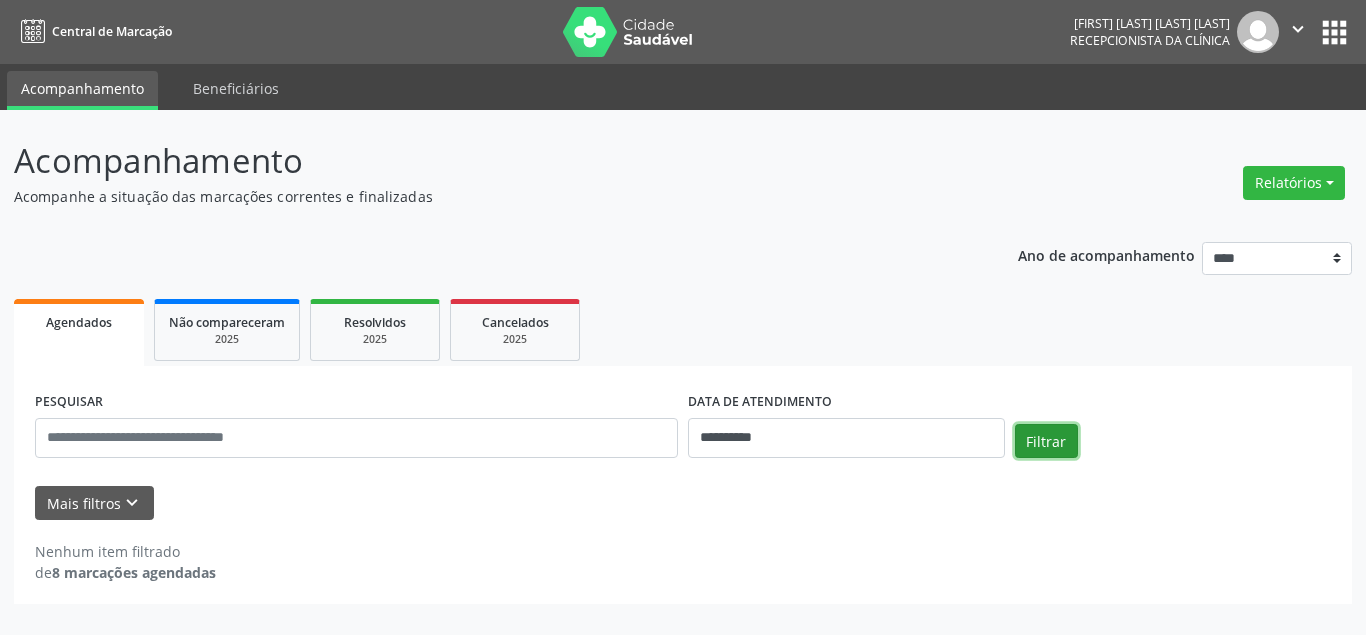click on "Filtrar" at bounding box center [1046, 441] 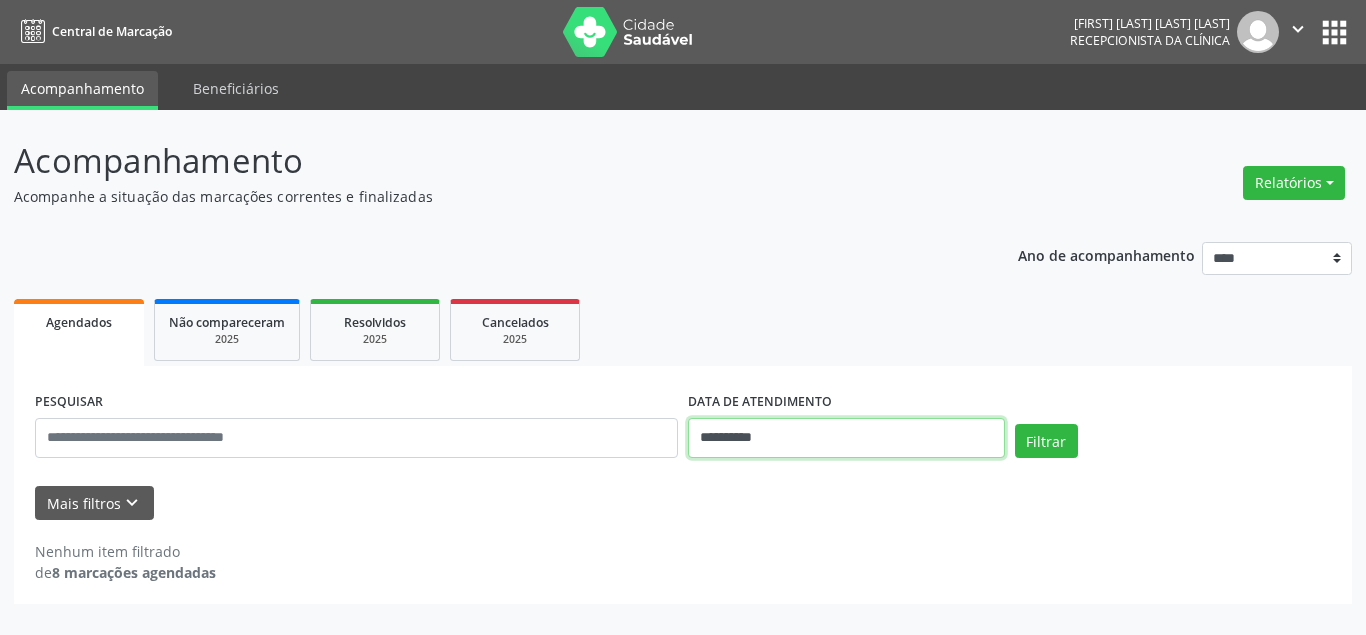 click on "**********" at bounding box center [846, 438] 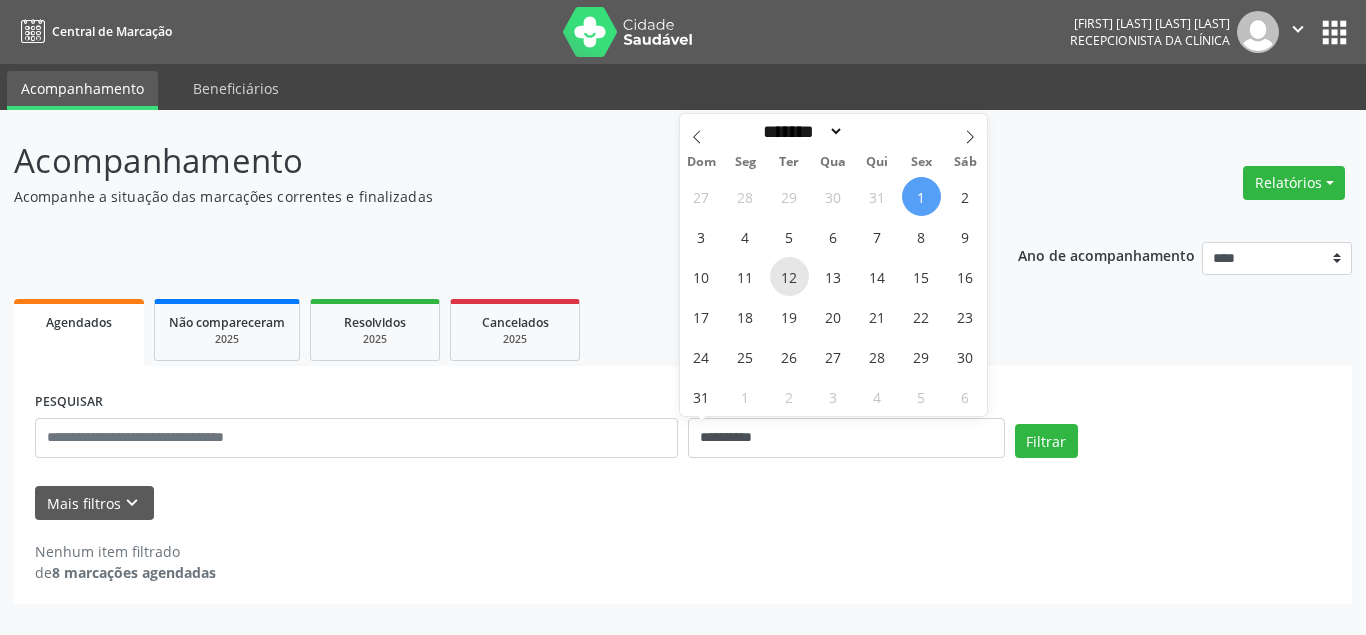 click on "12" at bounding box center (789, 276) 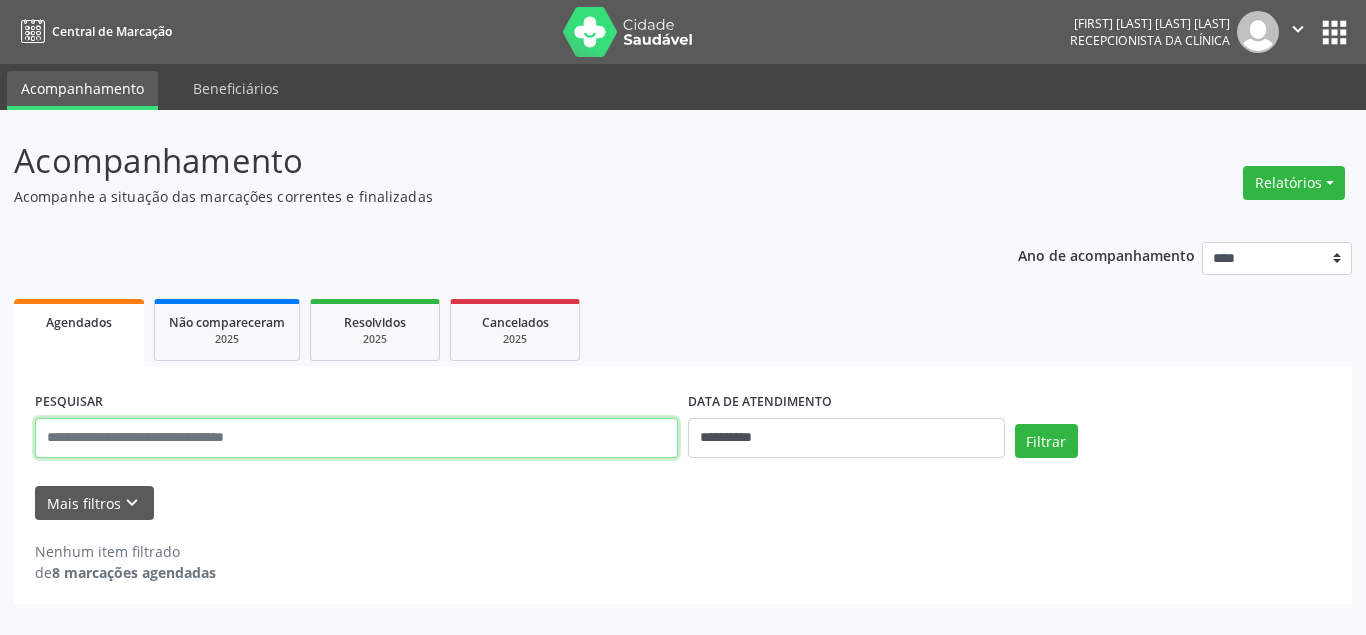 click at bounding box center [356, 438] 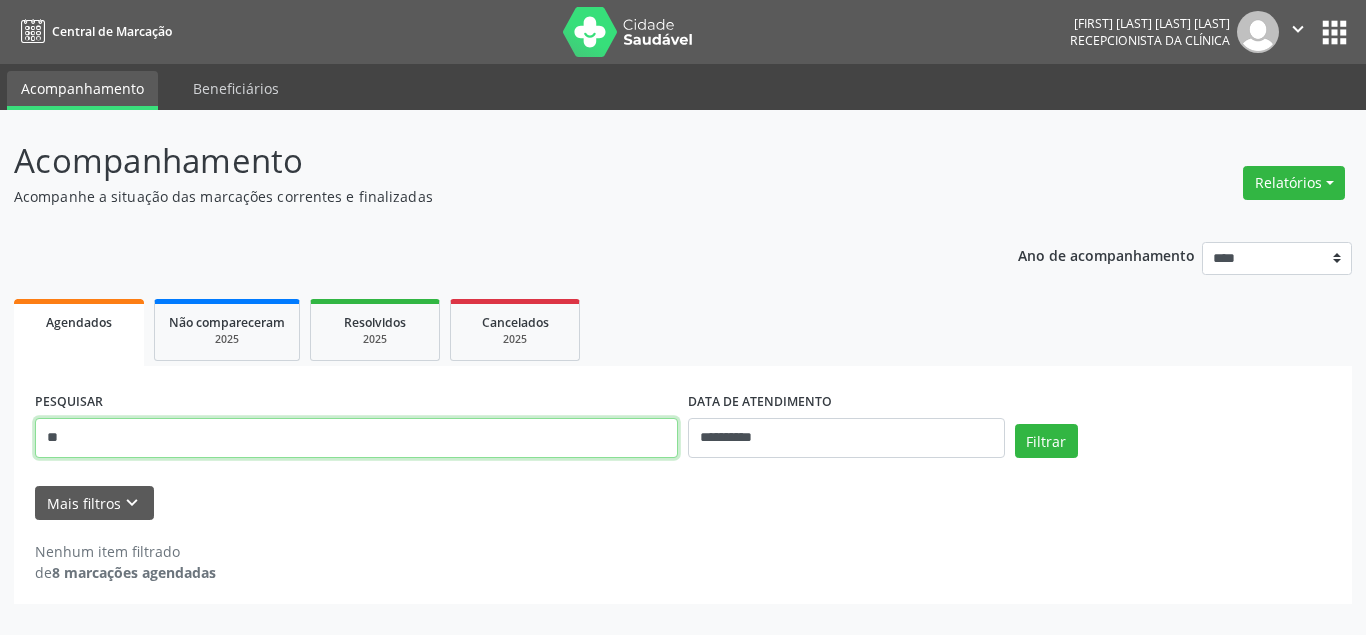 type on "*" 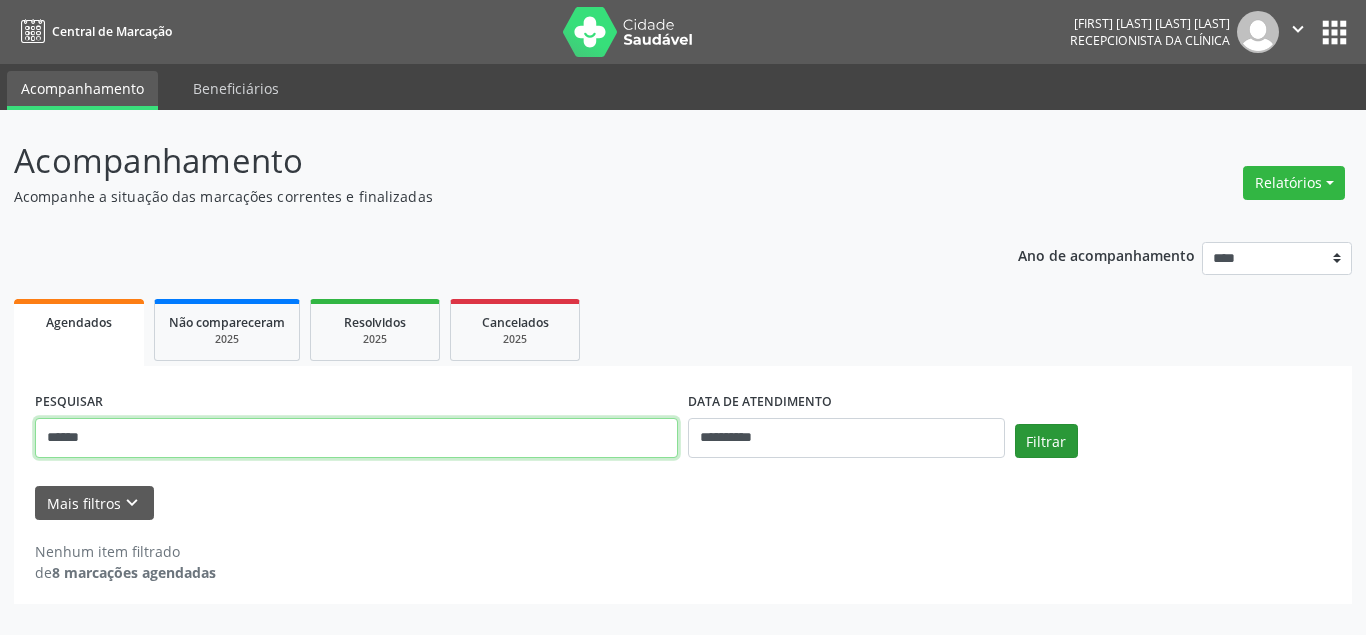 type on "******" 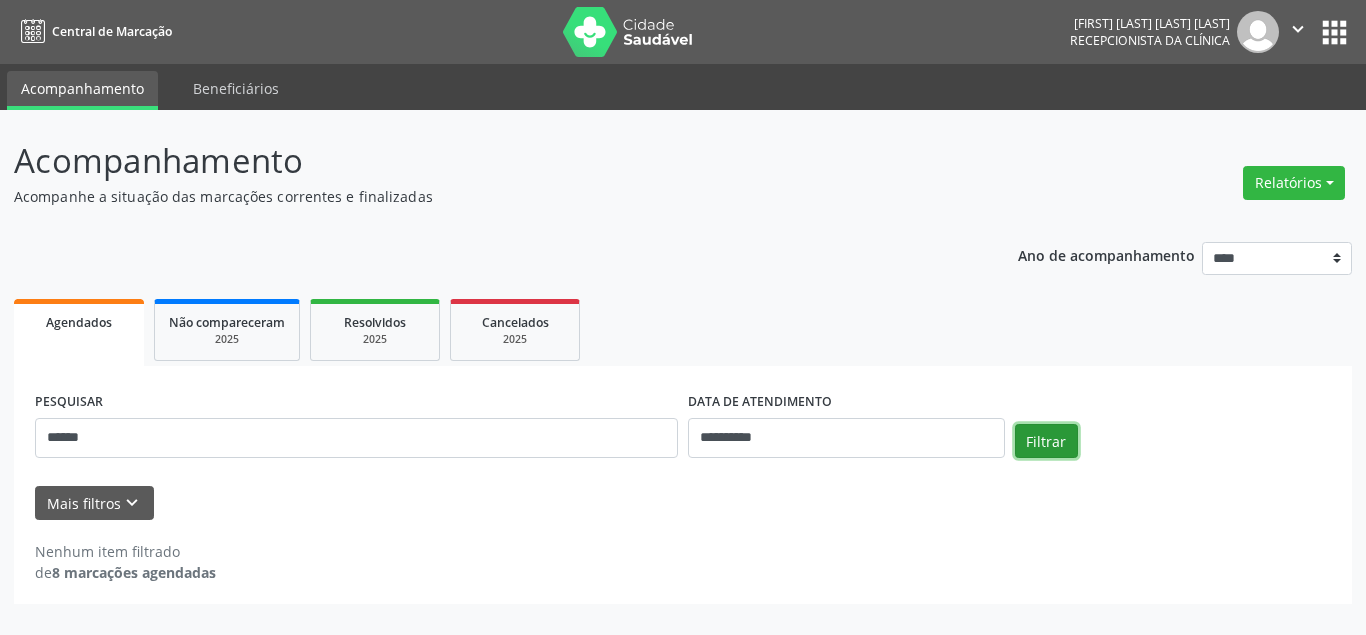 click on "Filtrar" at bounding box center [1046, 441] 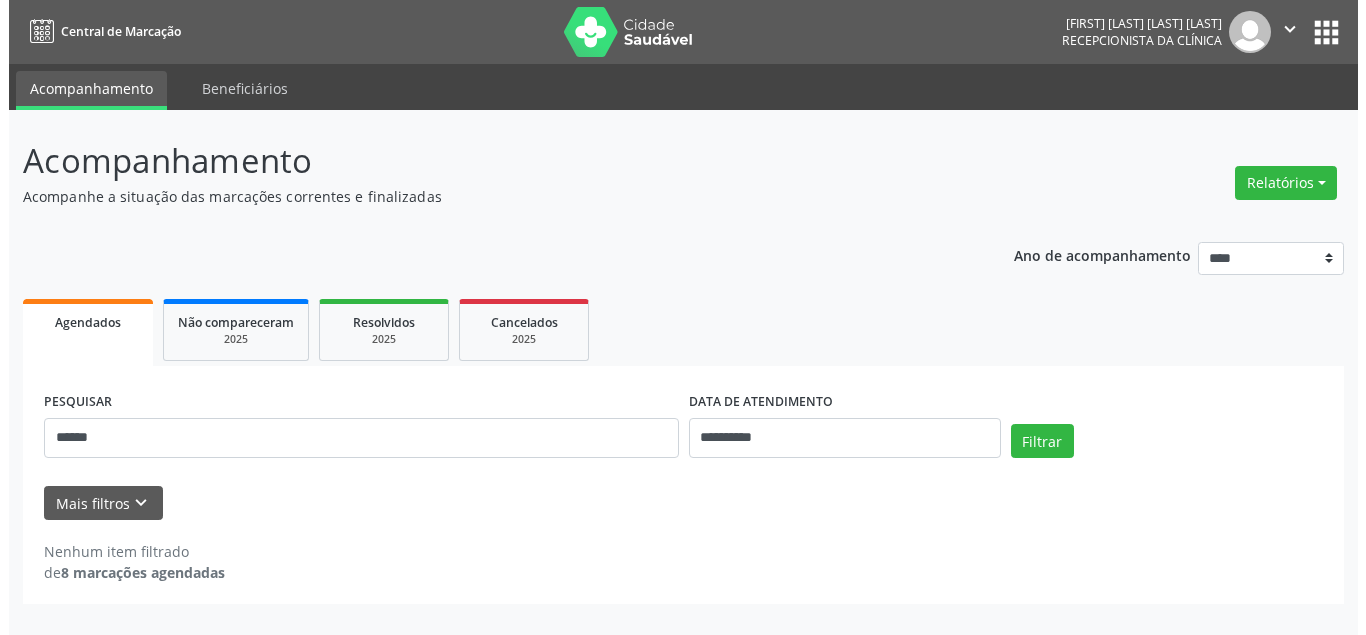 scroll, scrollTop: 0, scrollLeft: 0, axis: both 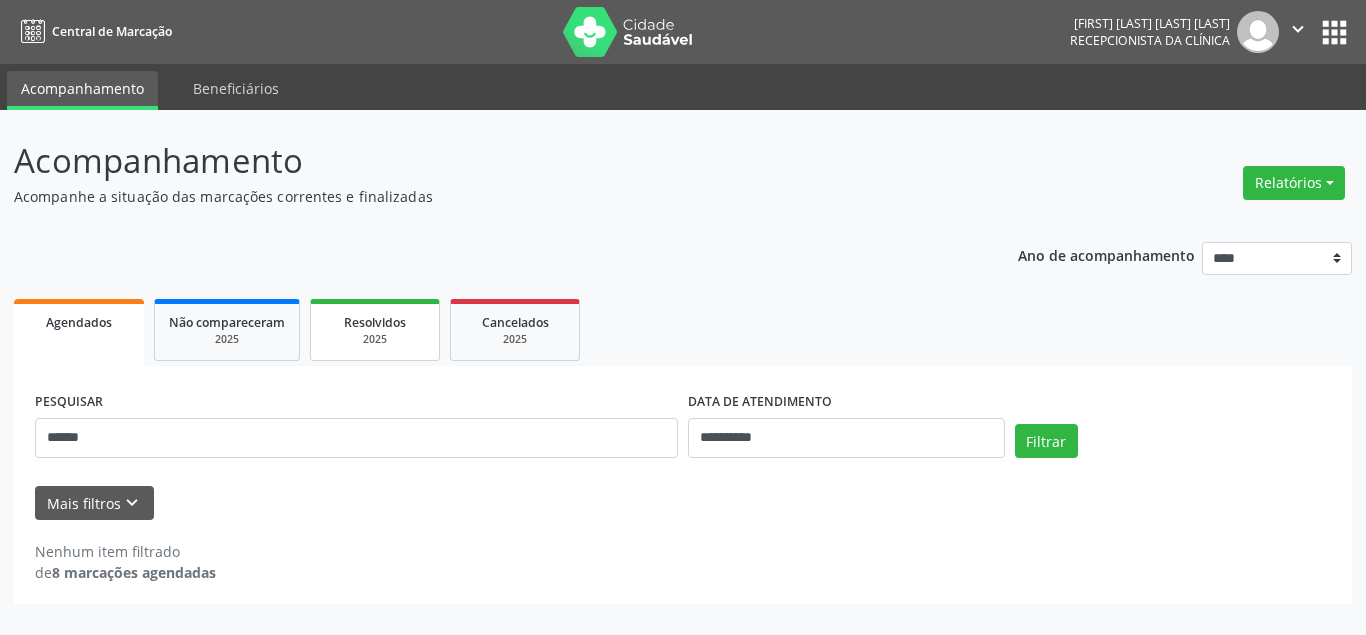 click on "2025" at bounding box center [375, 339] 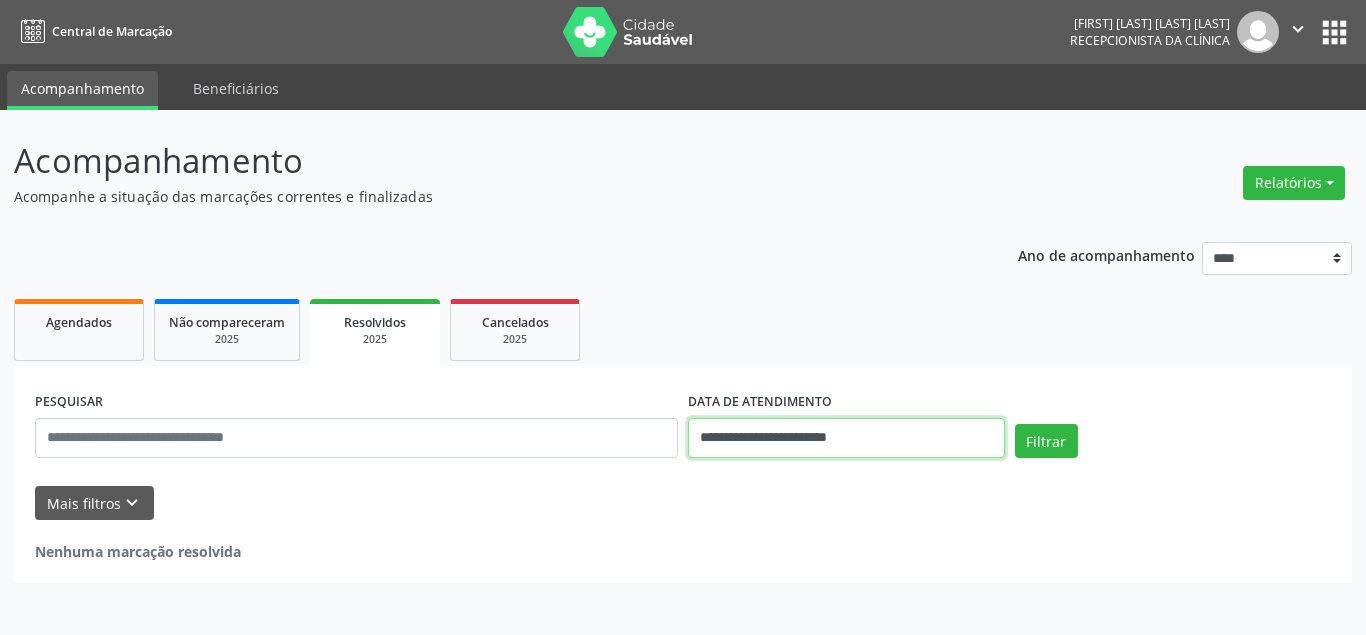 click on "**********" at bounding box center (846, 438) 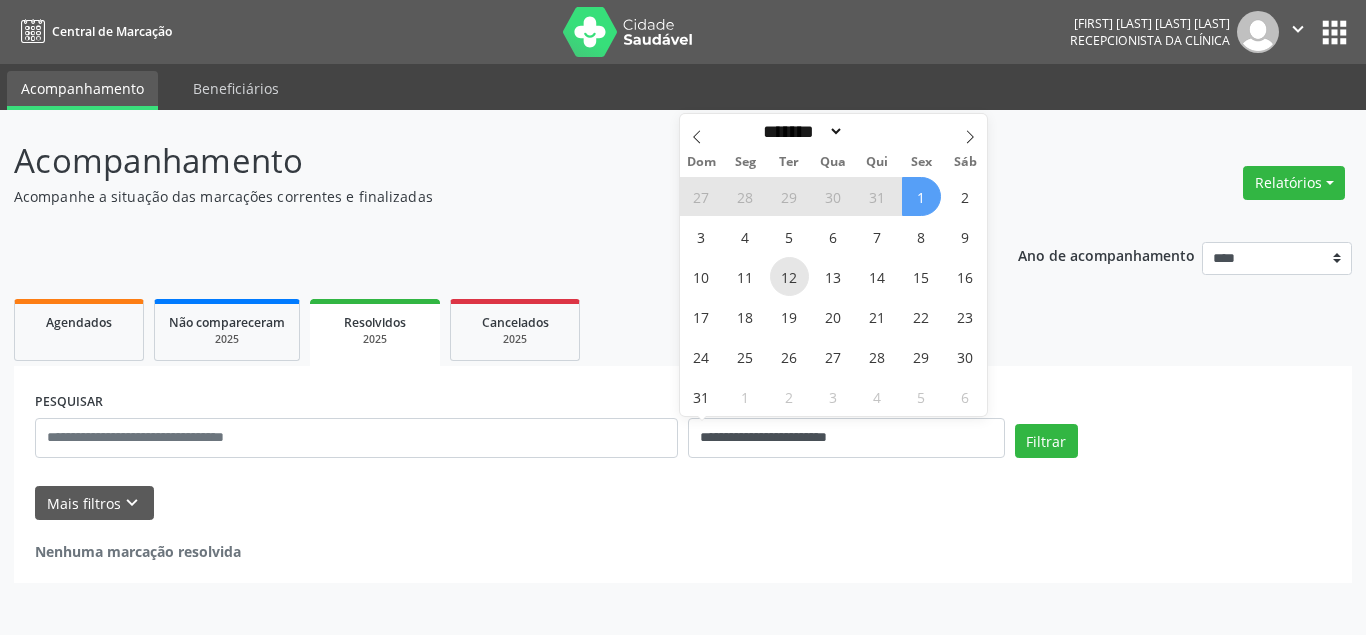 click on "12" at bounding box center (789, 276) 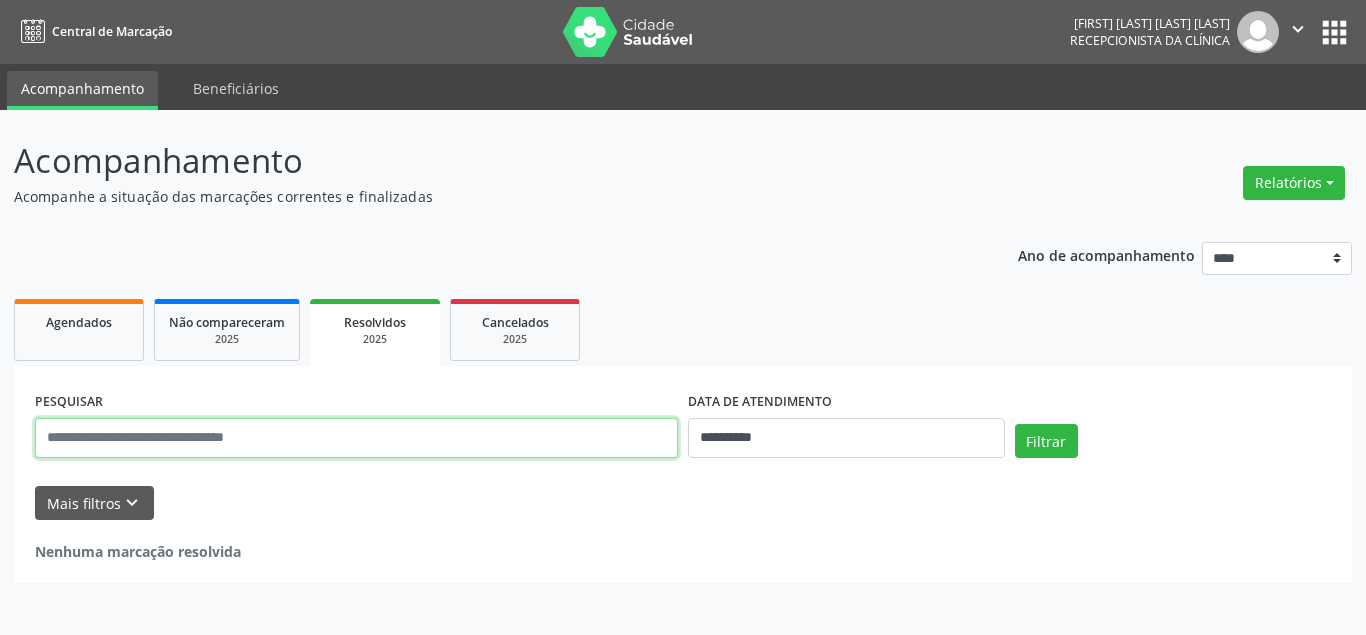 click at bounding box center (356, 438) 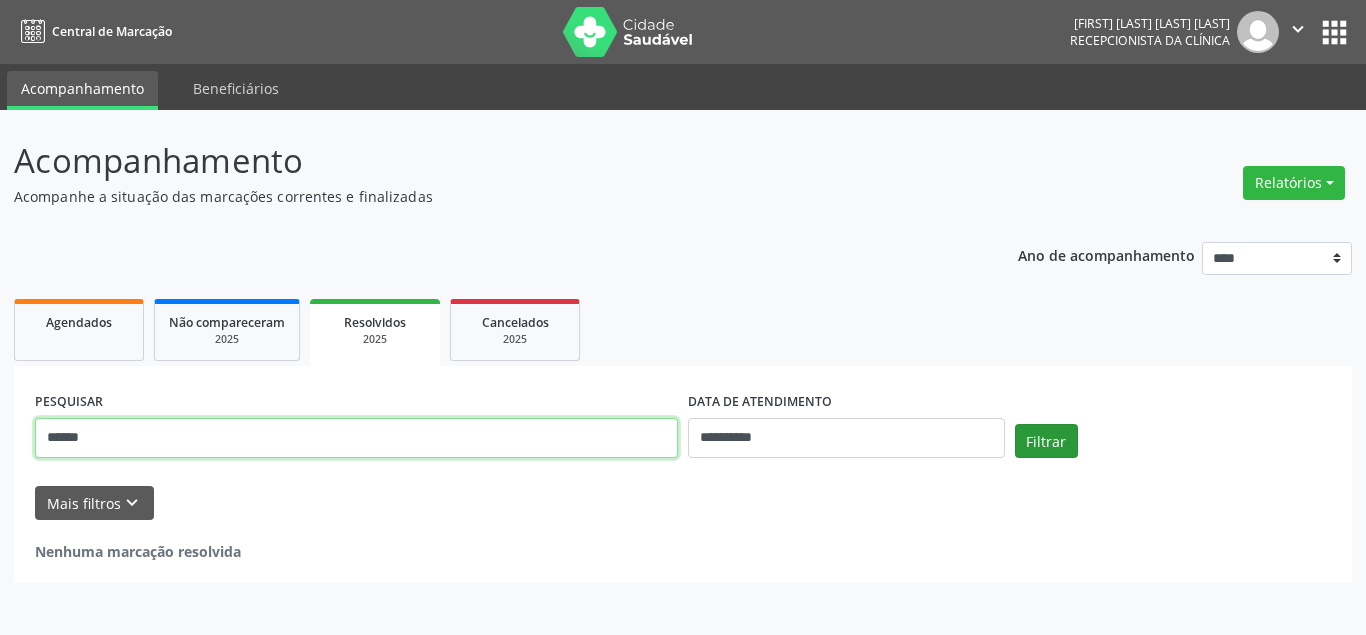 type on "******" 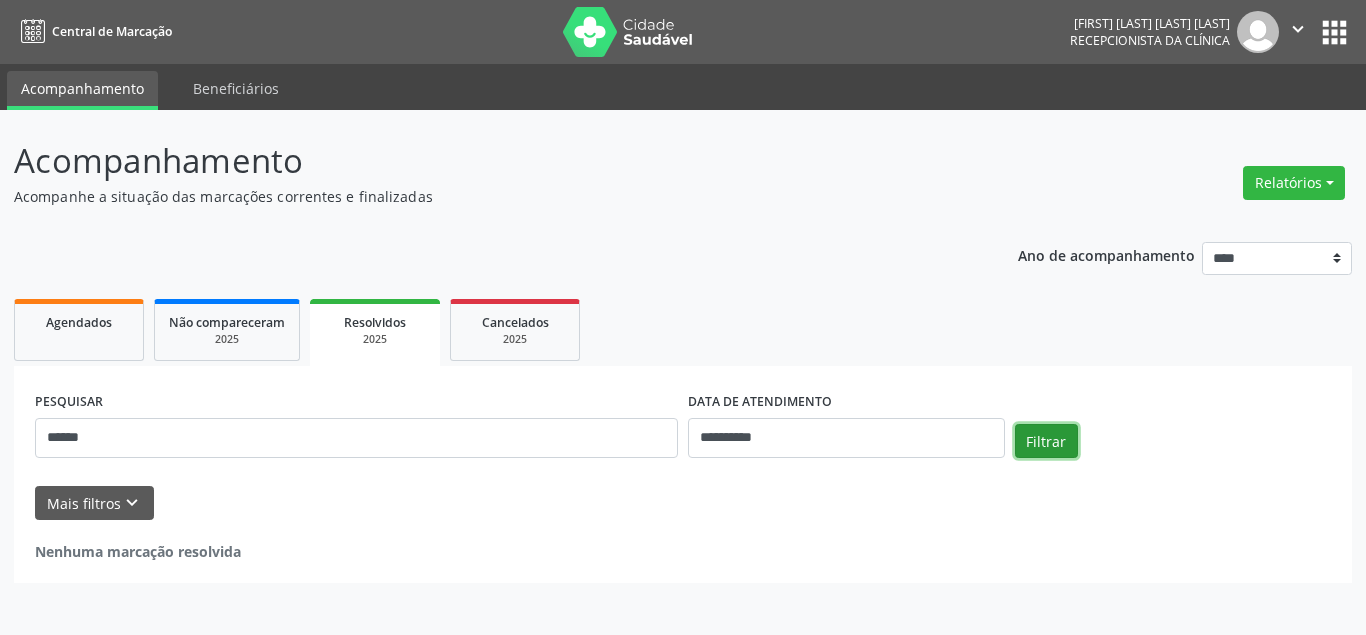 click on "Filtrar" at bounding box center [1046, 441] 